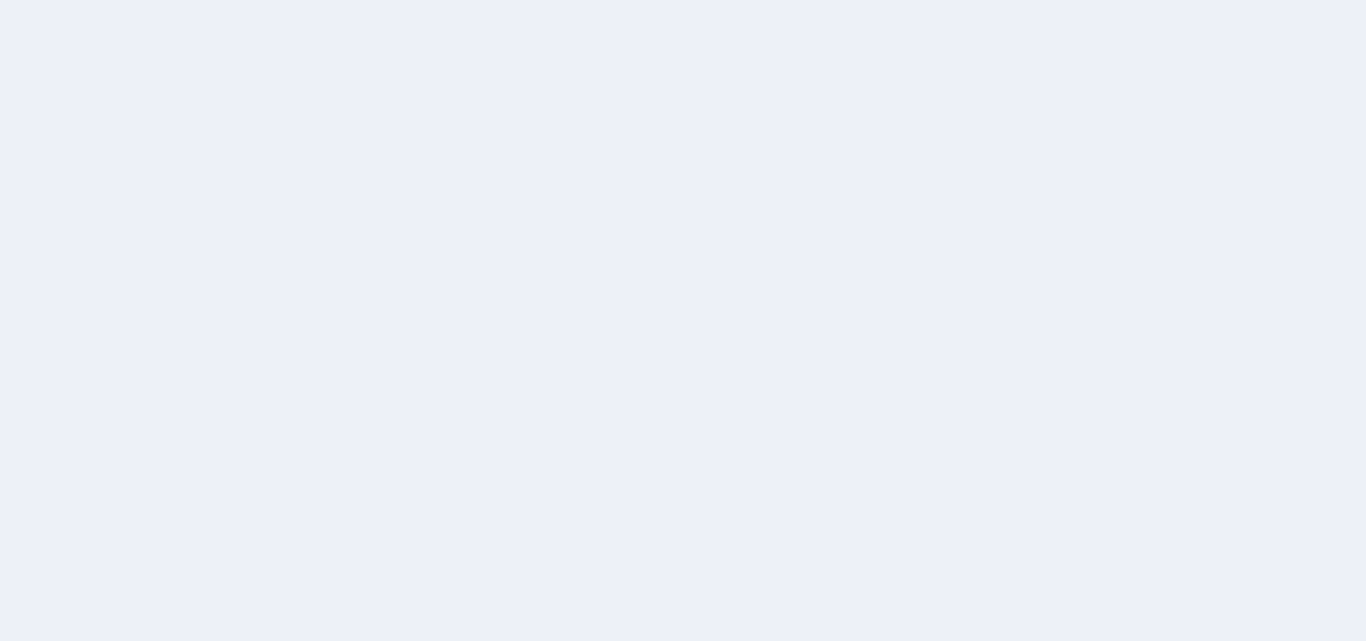scroll, scrollTop: 0, scrollLeft: 0, axis: both 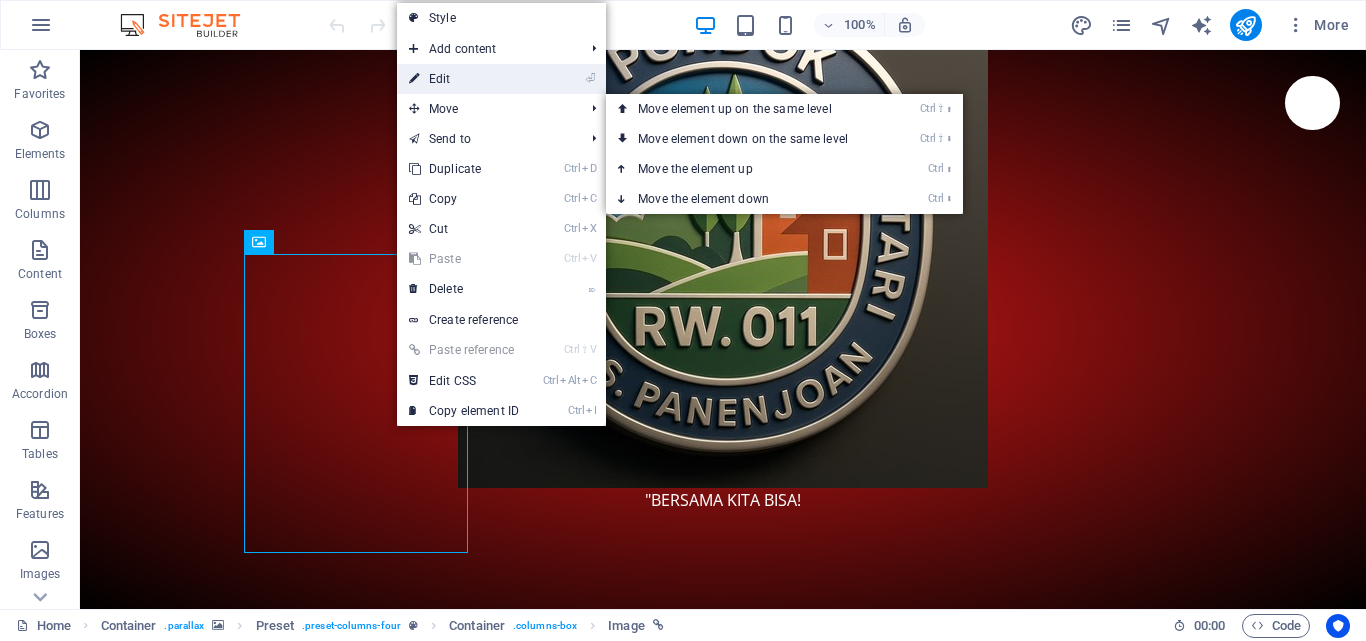 click on "⏎  Edit" at bounding box center (464, 79) 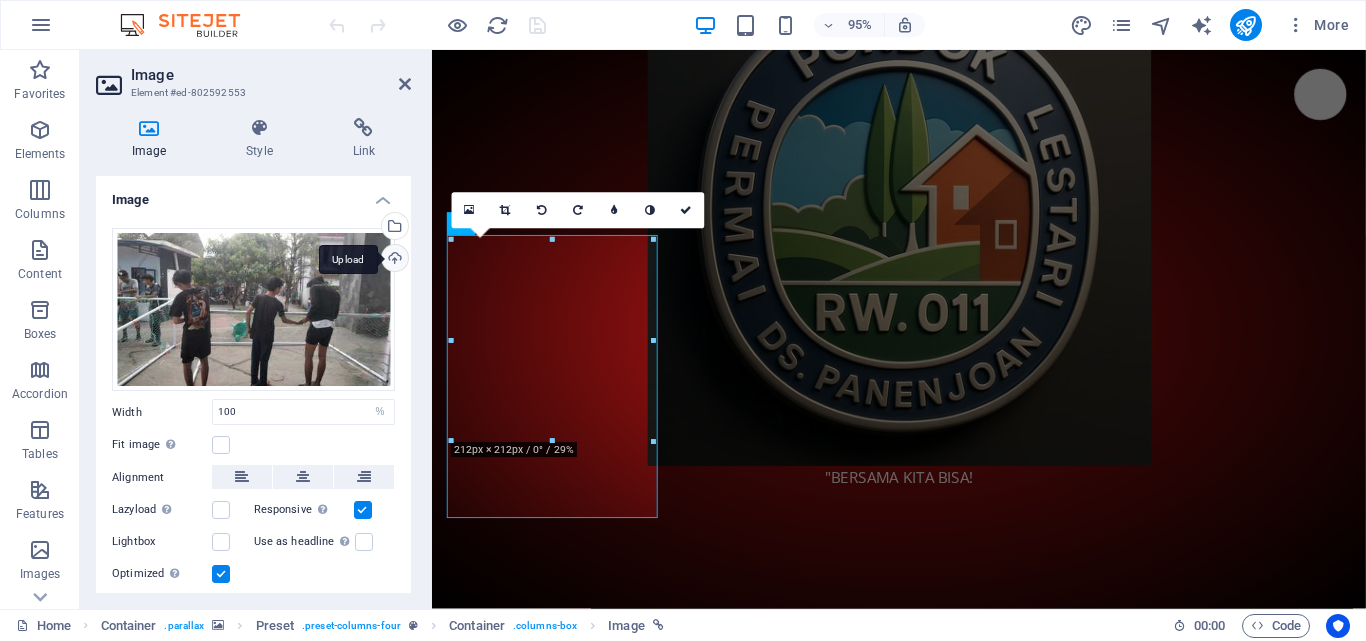 click on "Upload" at bounding box center (393, 260) 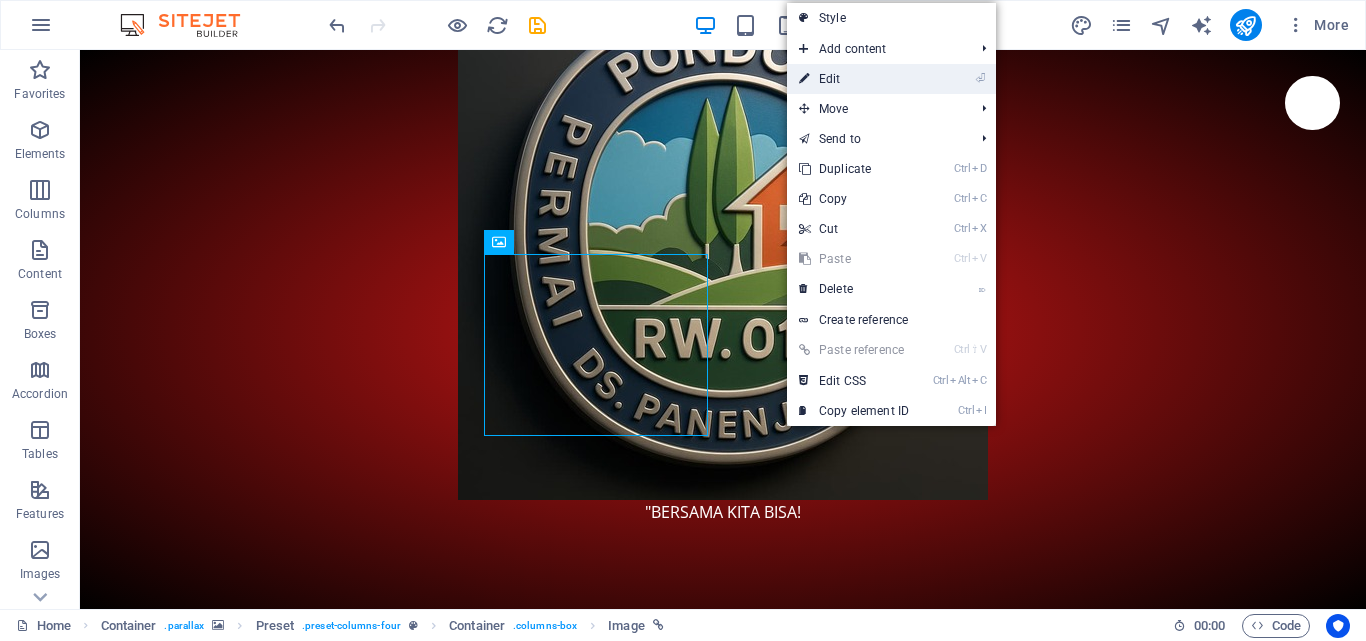 click on "⏎  Edit" at bounding box center (854, 79) 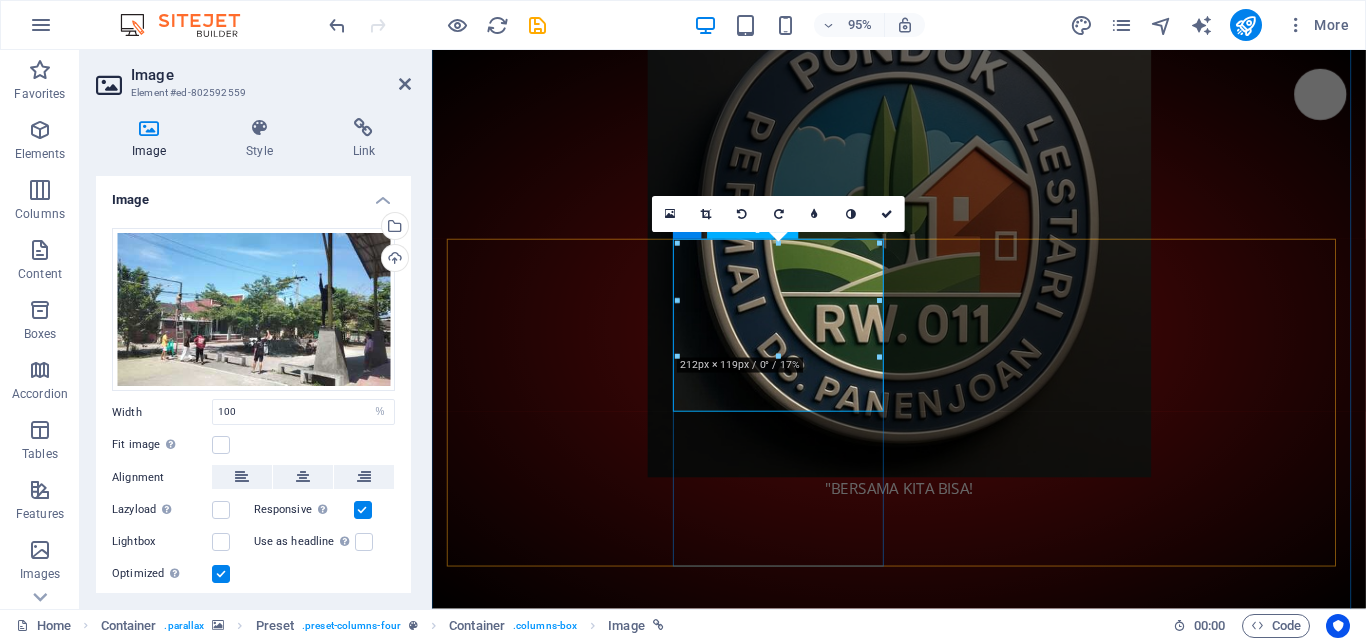 scroll, scrollTop: 1800, scrollLeft: 0, axis: vertical 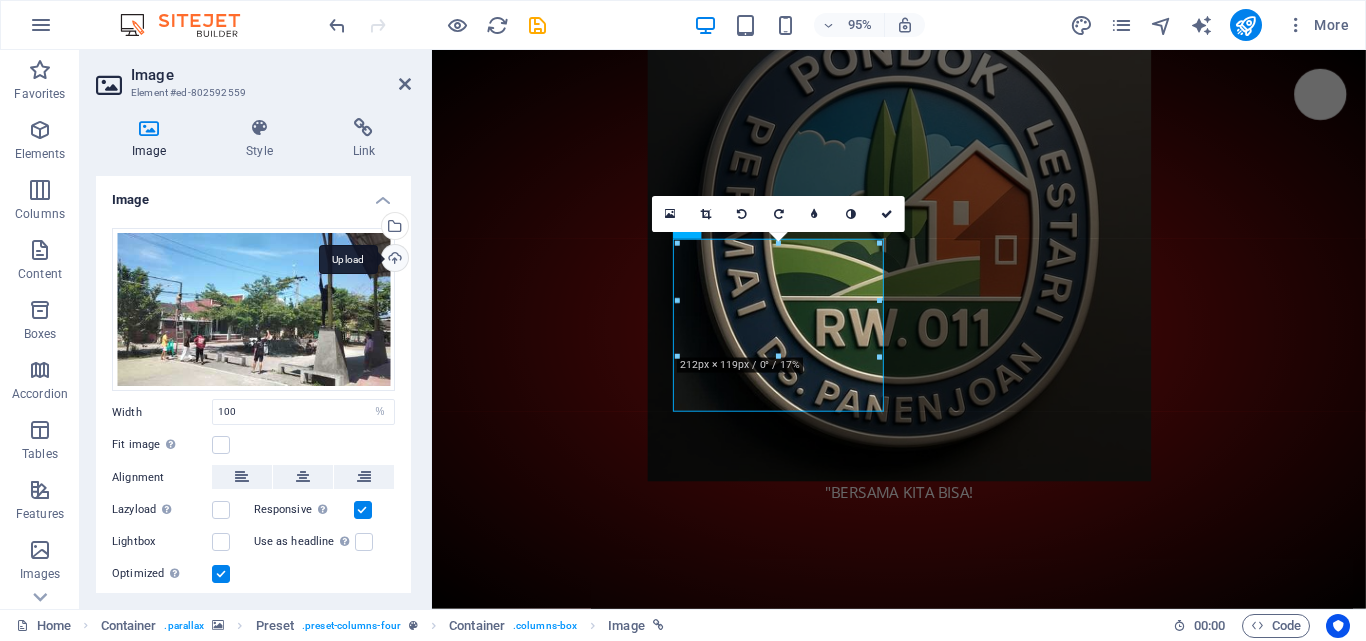click on "Upload" at bounding box center [393, 260] 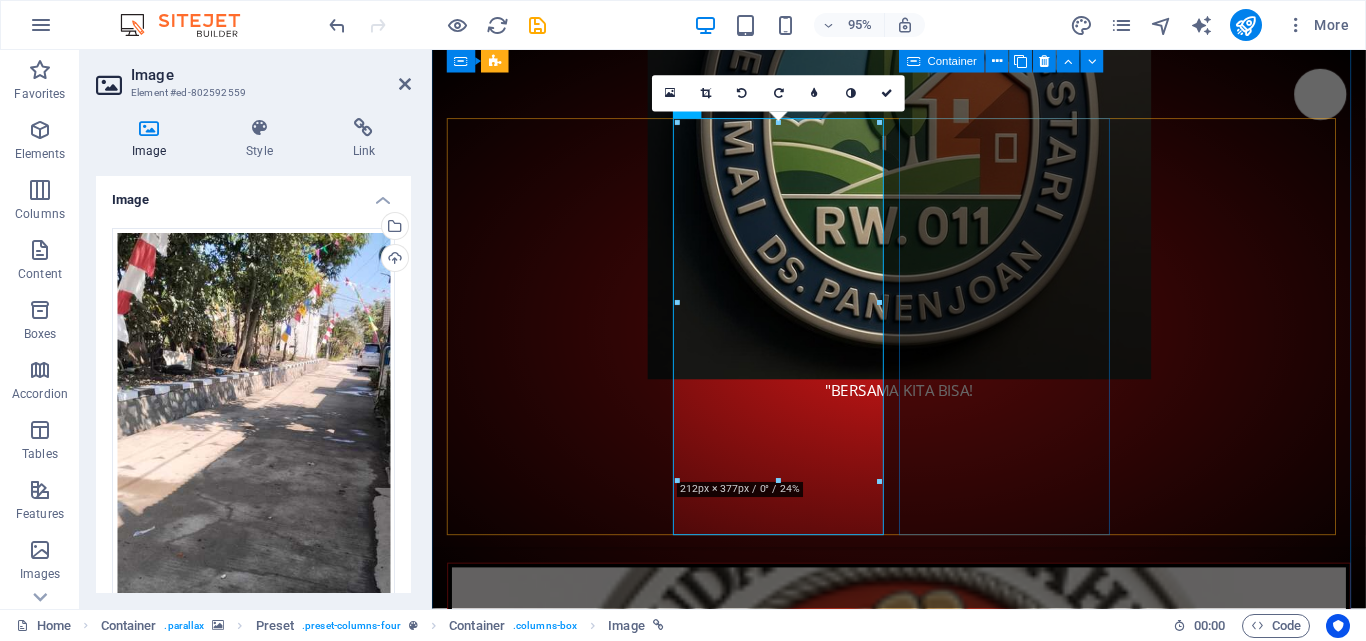scroll, scrollTop: 1900, scrollLeft: 0, axis: vertical 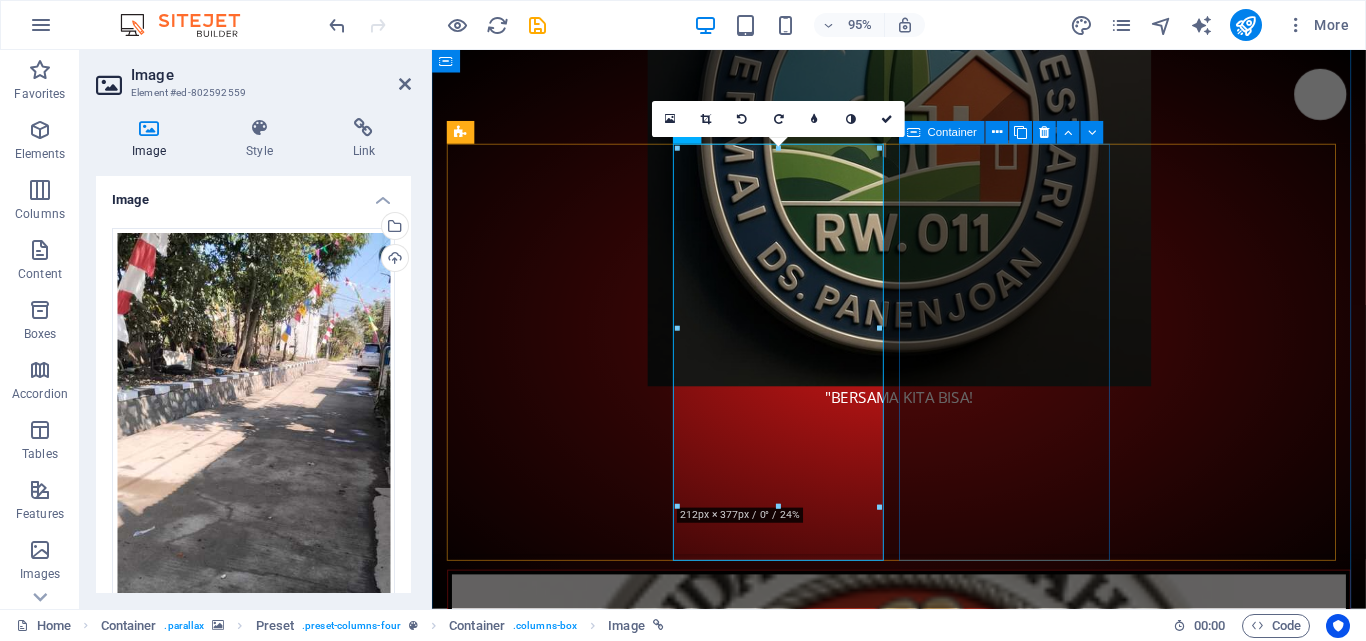 click on "Karang Taruna Pertandingan Bola Voli" at bounding box center (924, 10802) 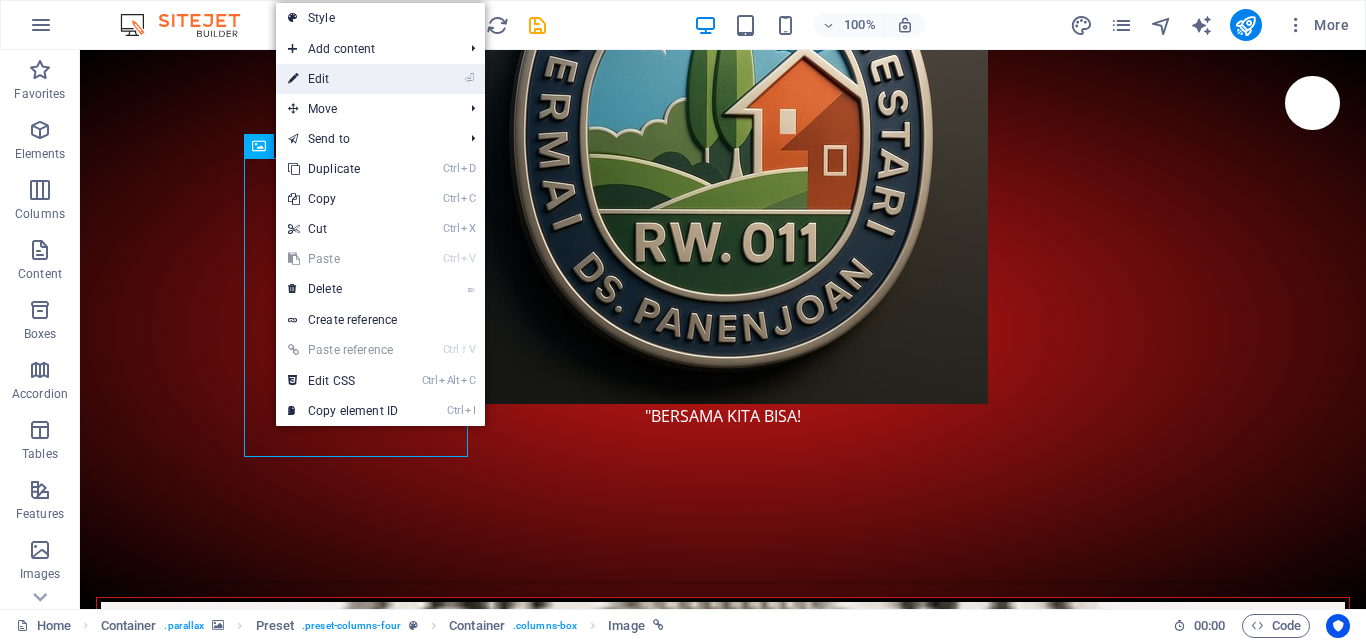 click on "⏎  Edit" at bounding box center (343, 79) 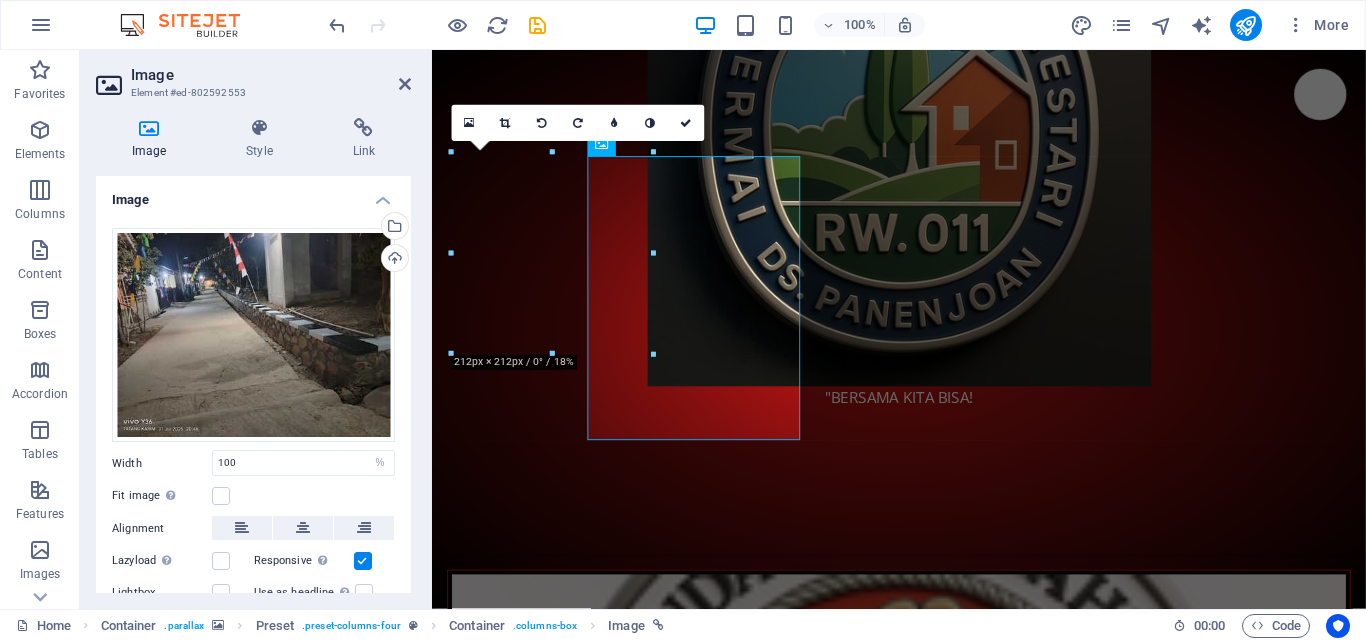 scroll, scrollTop: 1896, scrollLeft: 0, axis: vertical 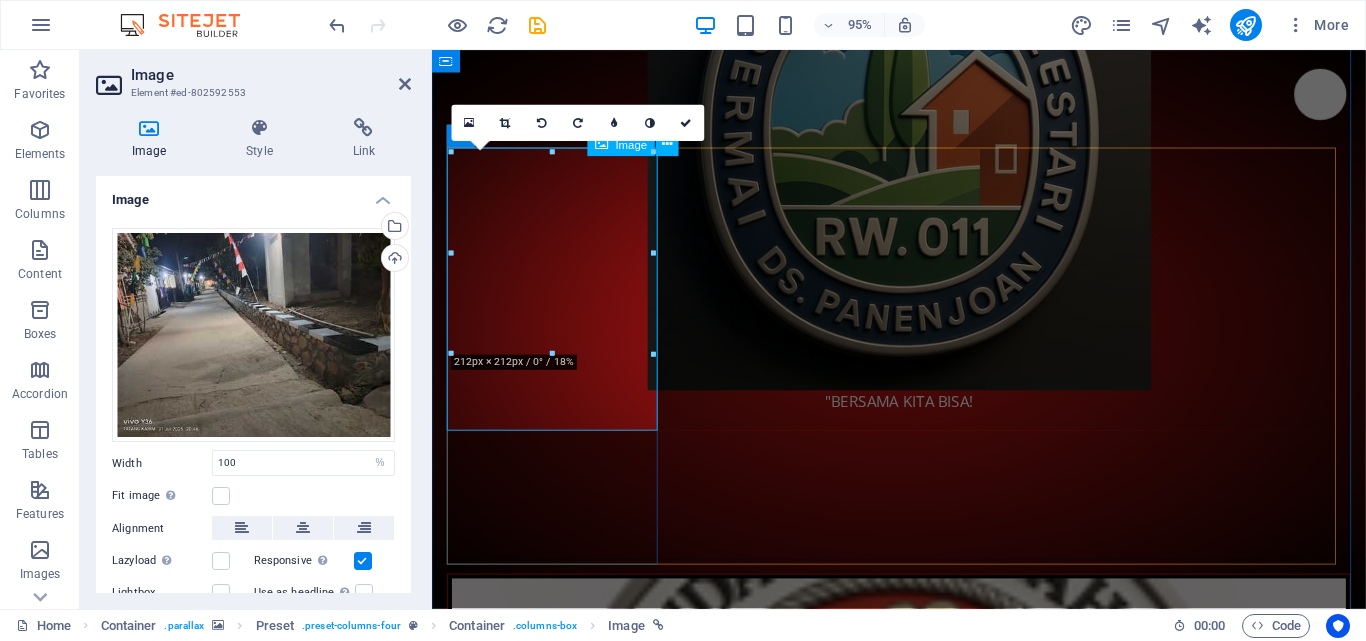 click on "Karang Taruna Memasang jaring Gawang Futsal" at bounding box center (924, 8072) 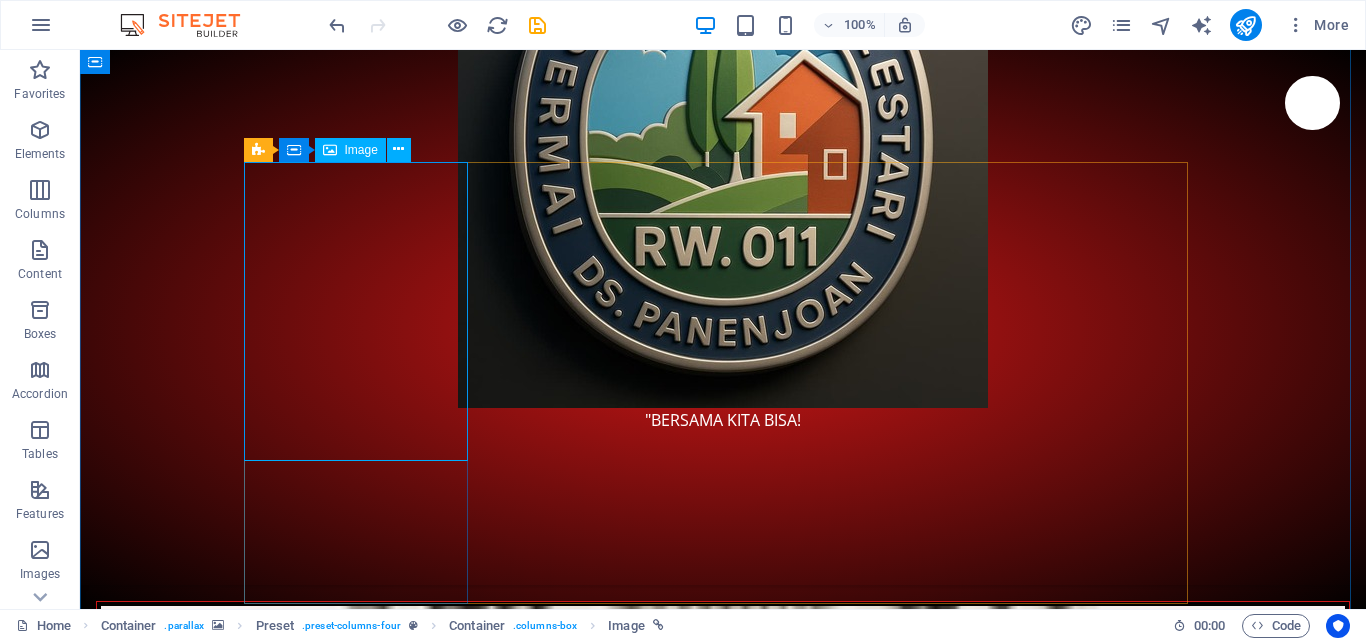 click on "Karang Taruna Memasang jaring Gawang Futsal" at bounding box center [723, 9089] 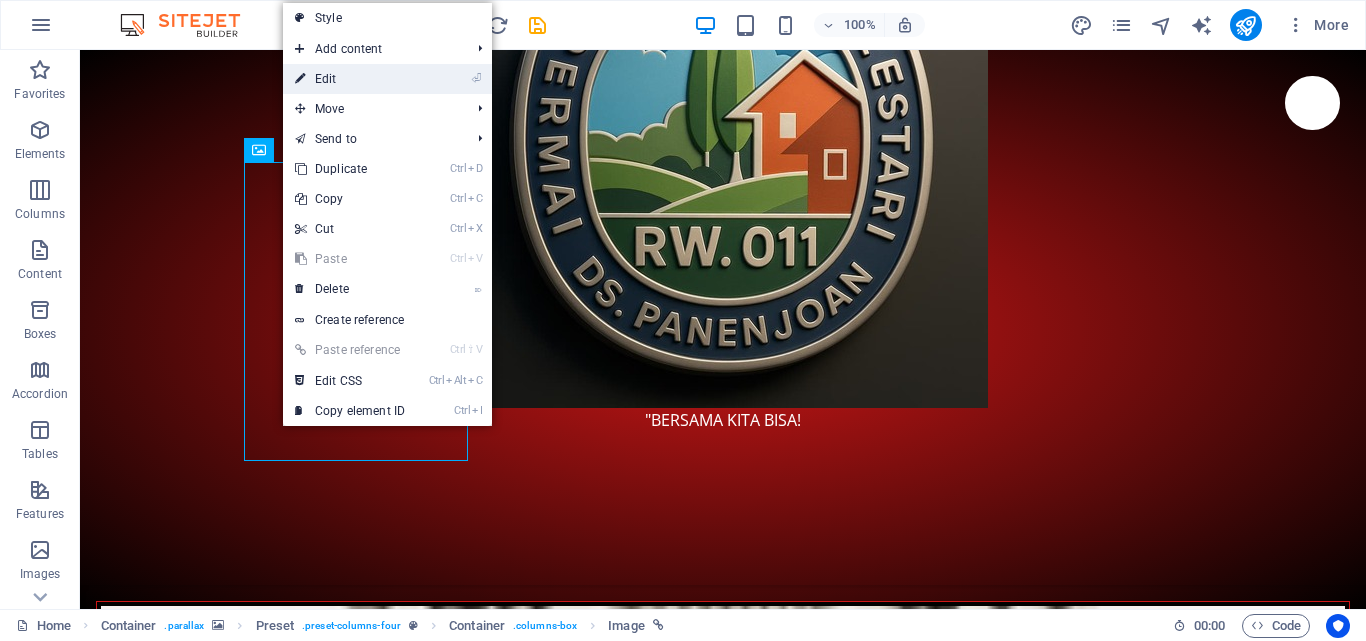 click on "⏎  Edit" at bounding box center (350, 79) 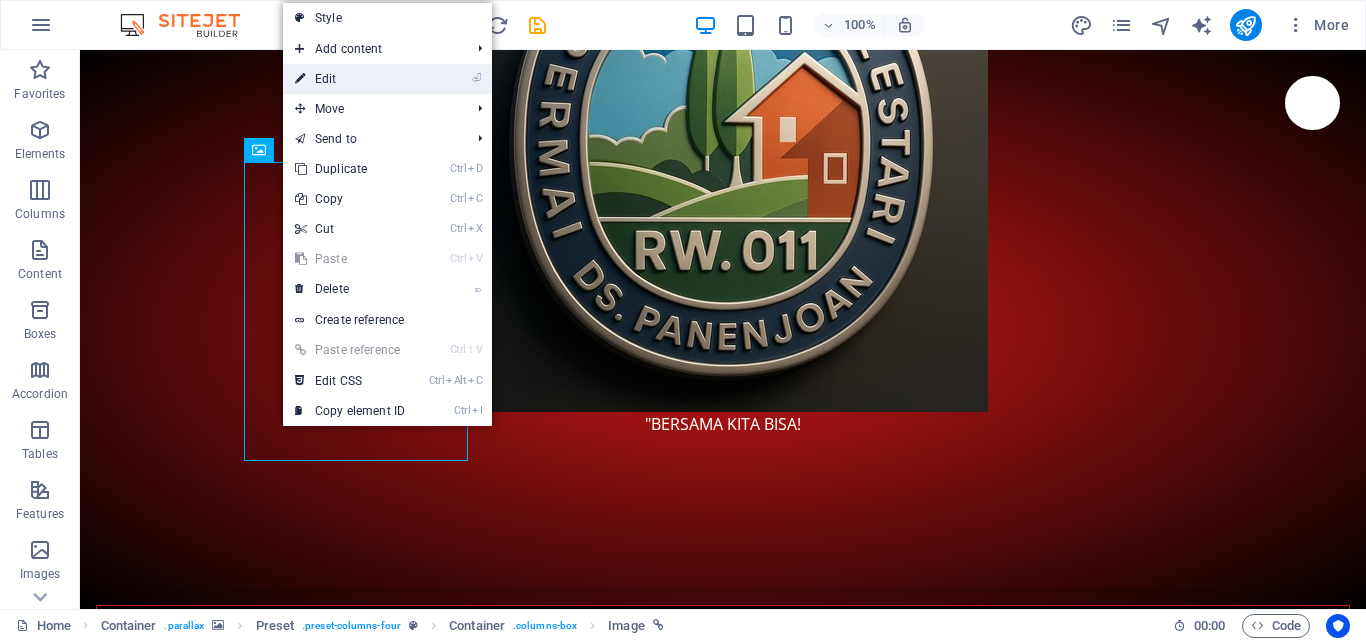 select on "%" 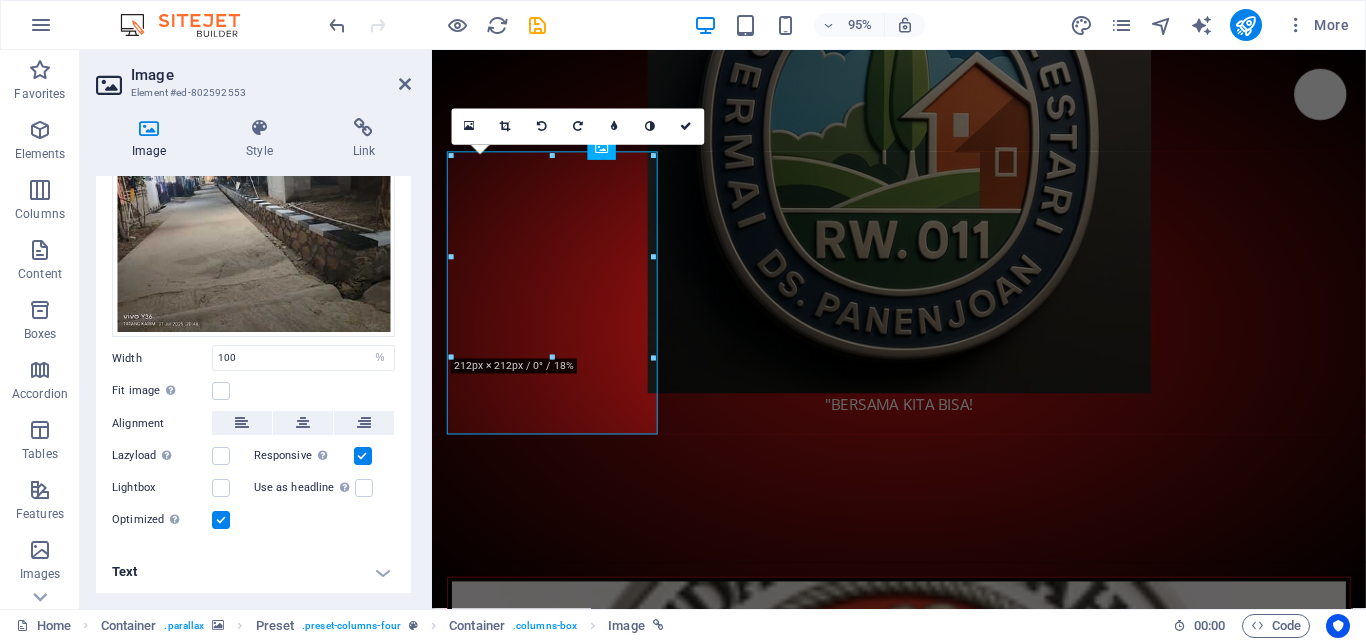 scroll, scrollTop: 0, scrollLeft: 0, axis: both 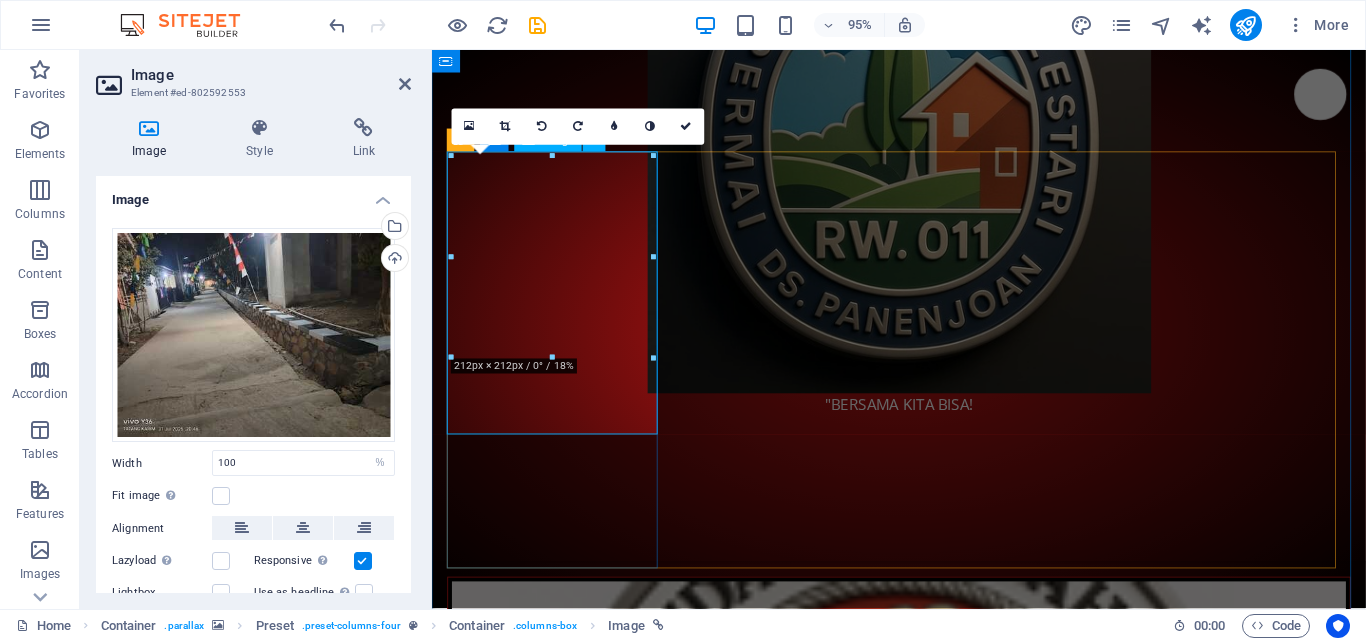 click on "Karang Taruna Memasang jaring Gawang Futsal" at bounding box center [924, 8076] 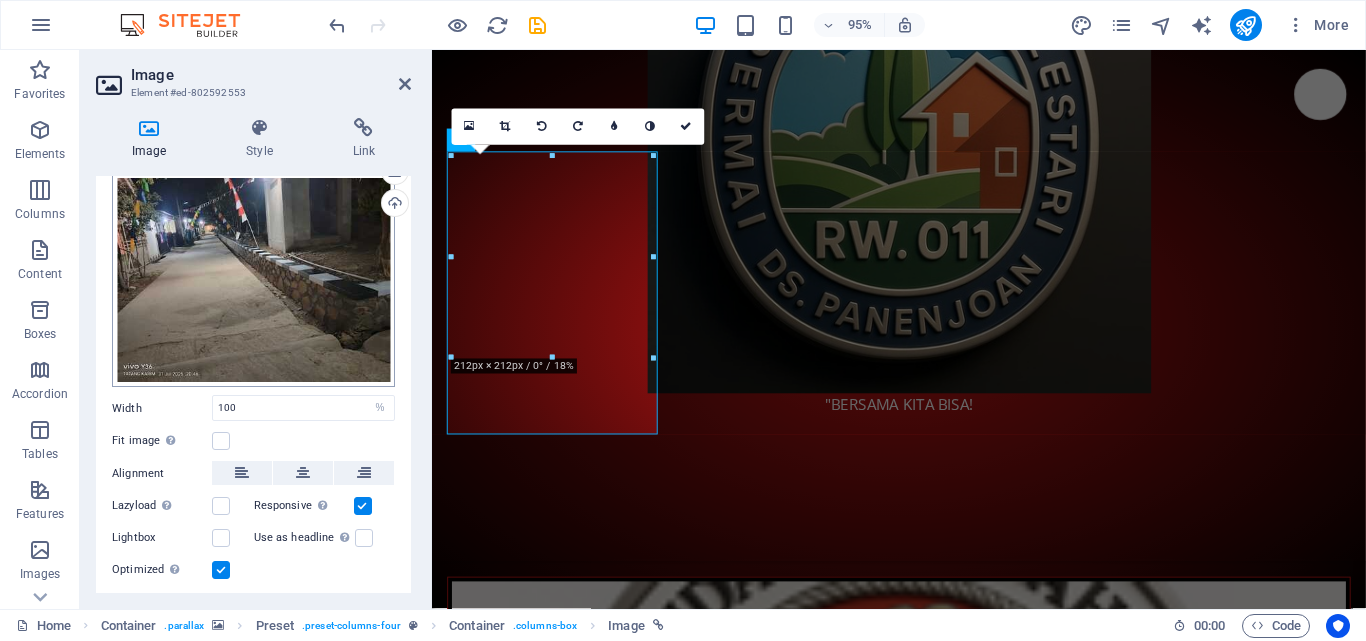 scroll, scrollTop: 105, scrollLeft: 0, axis: vertical 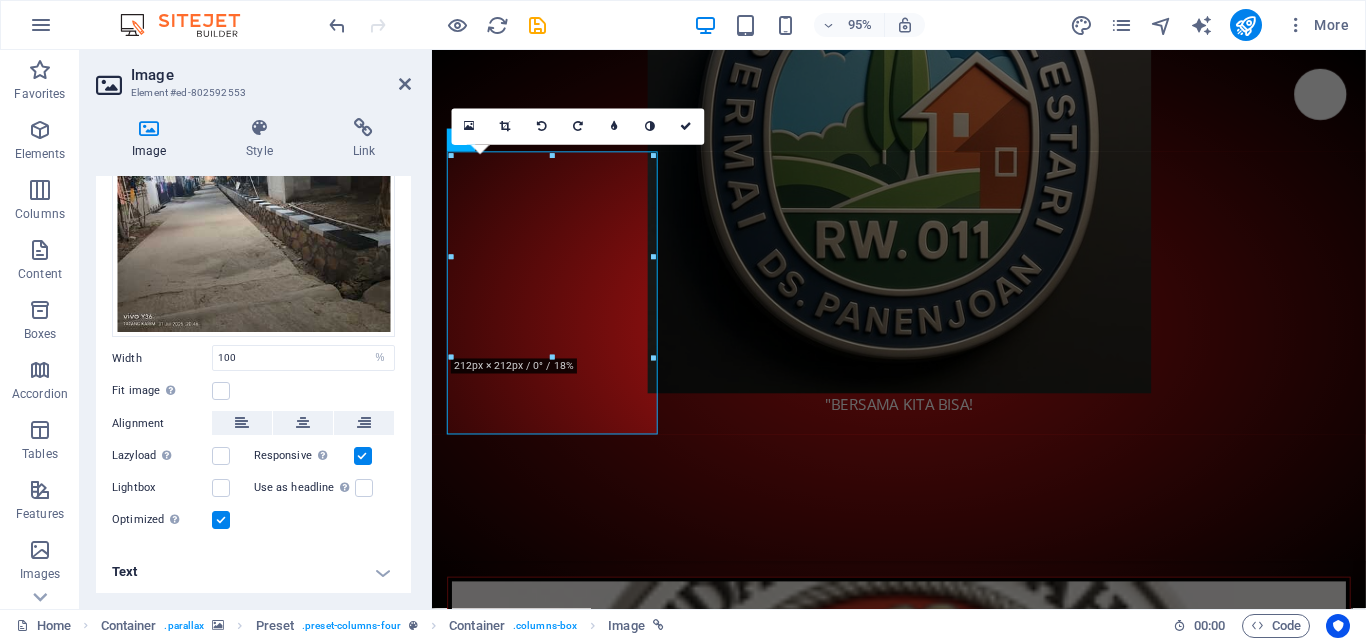 click on "Text" at bounding box center (253, 572) 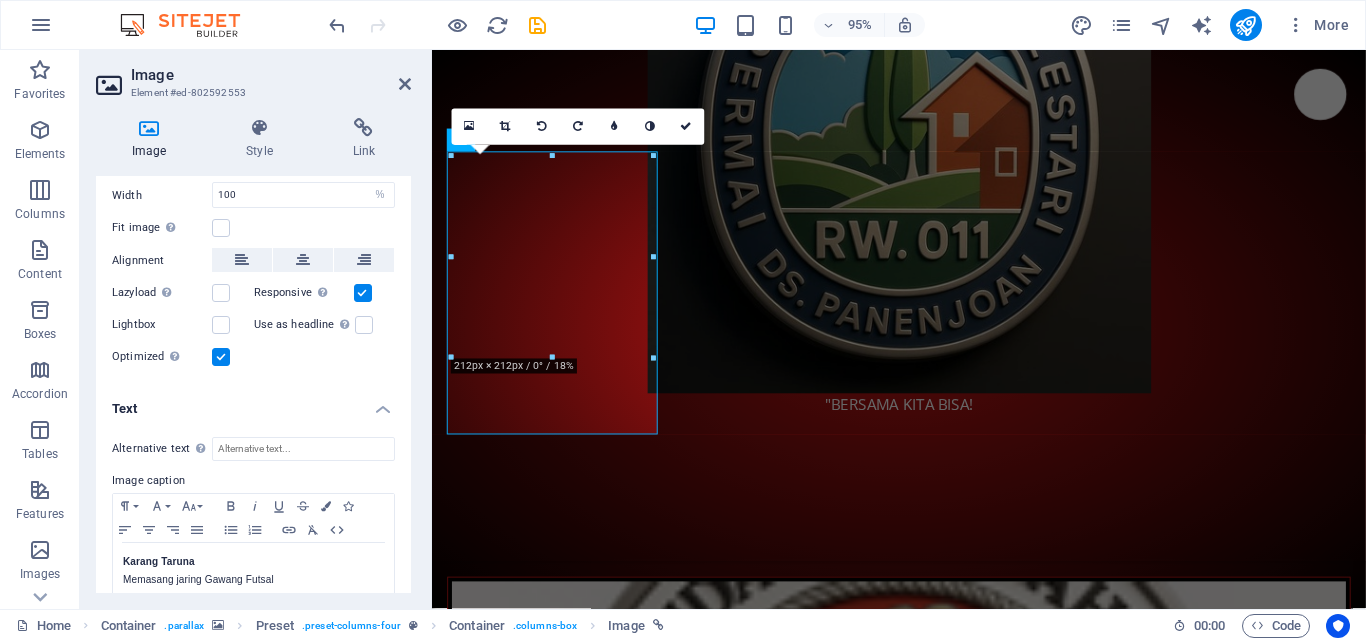 scroll, scrollTop: 293, scrollLeft: 0, axis: vertical 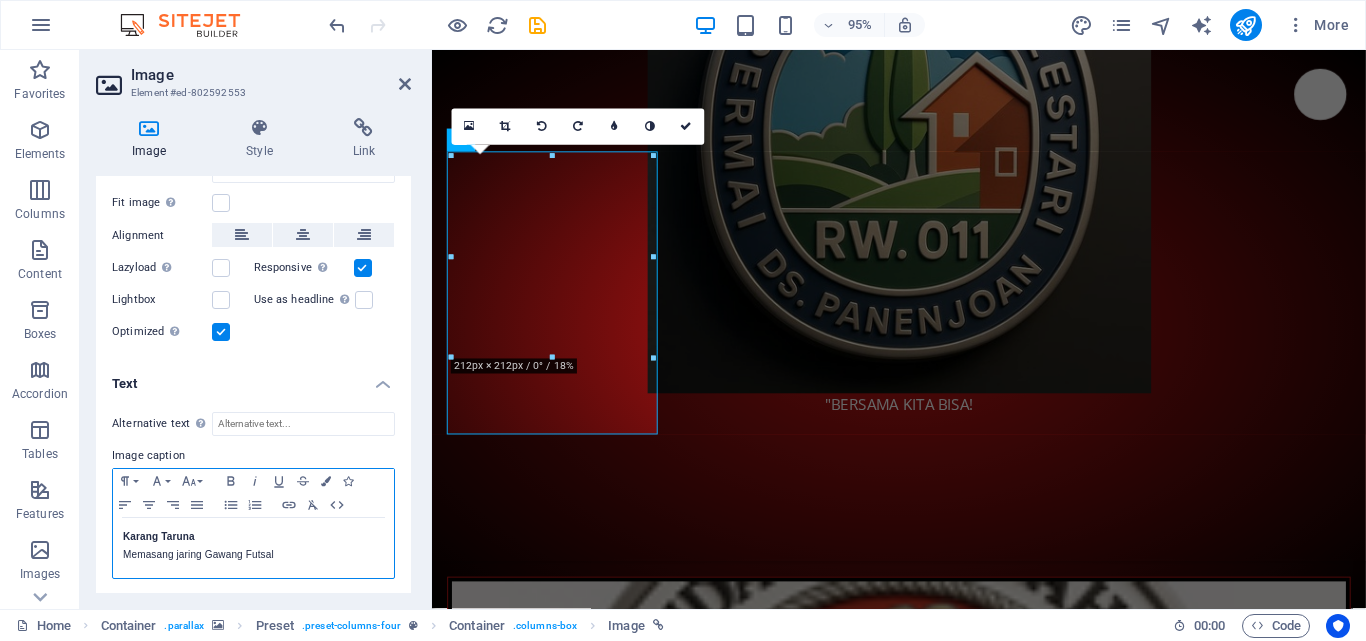 click on "Karang Taruna" at bounding box center [253, 537] 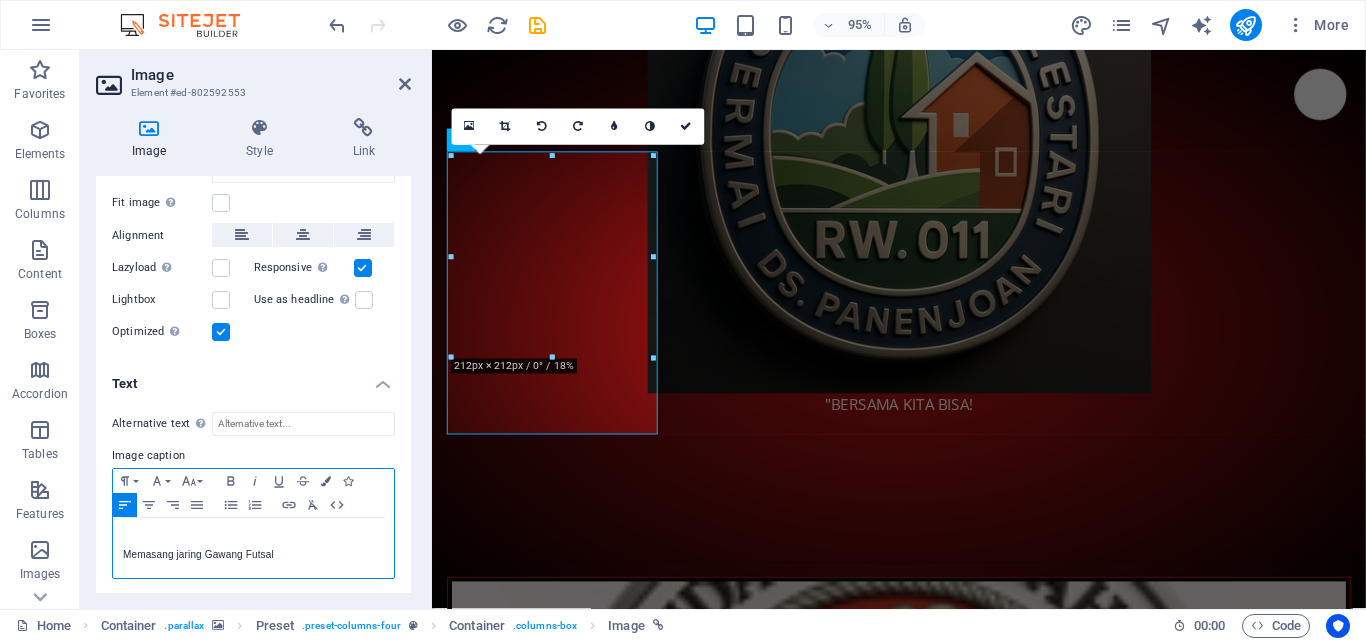 type 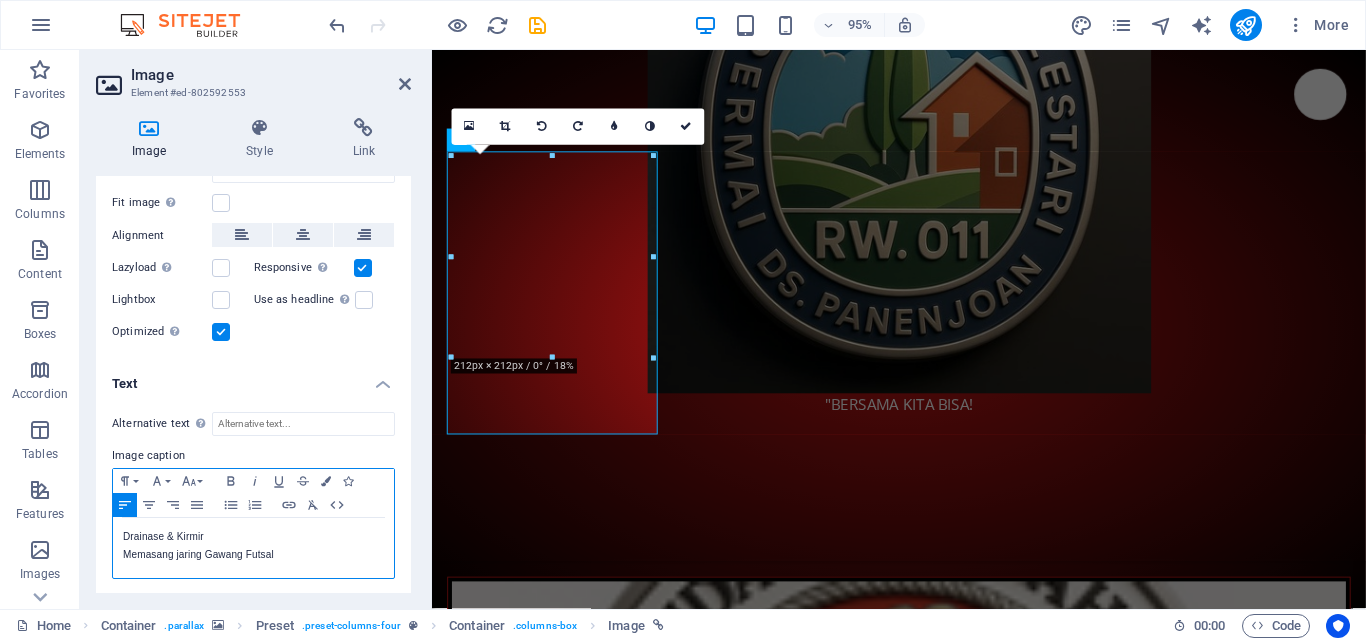 click on "Memasang jaring Gawang Futsal" at bounding box center [253, 555] 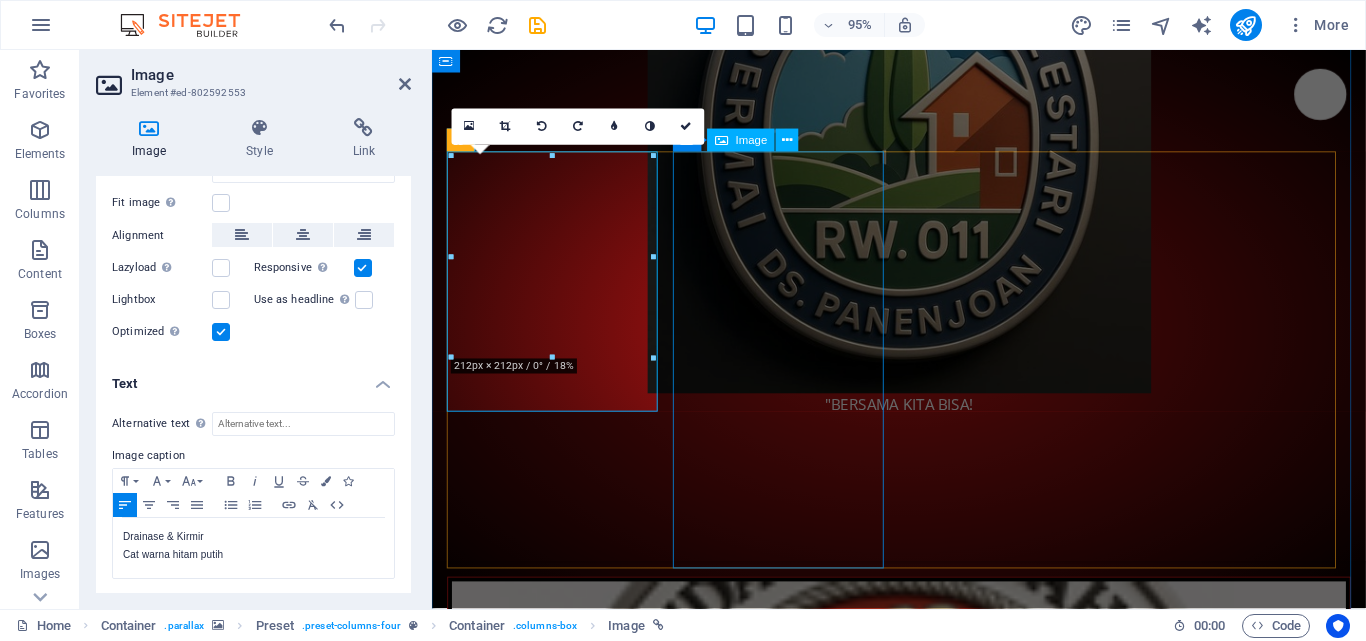 click on "Karang Taruna Memasang Jaring Bola Voli" at bounding box center (924, 9443) 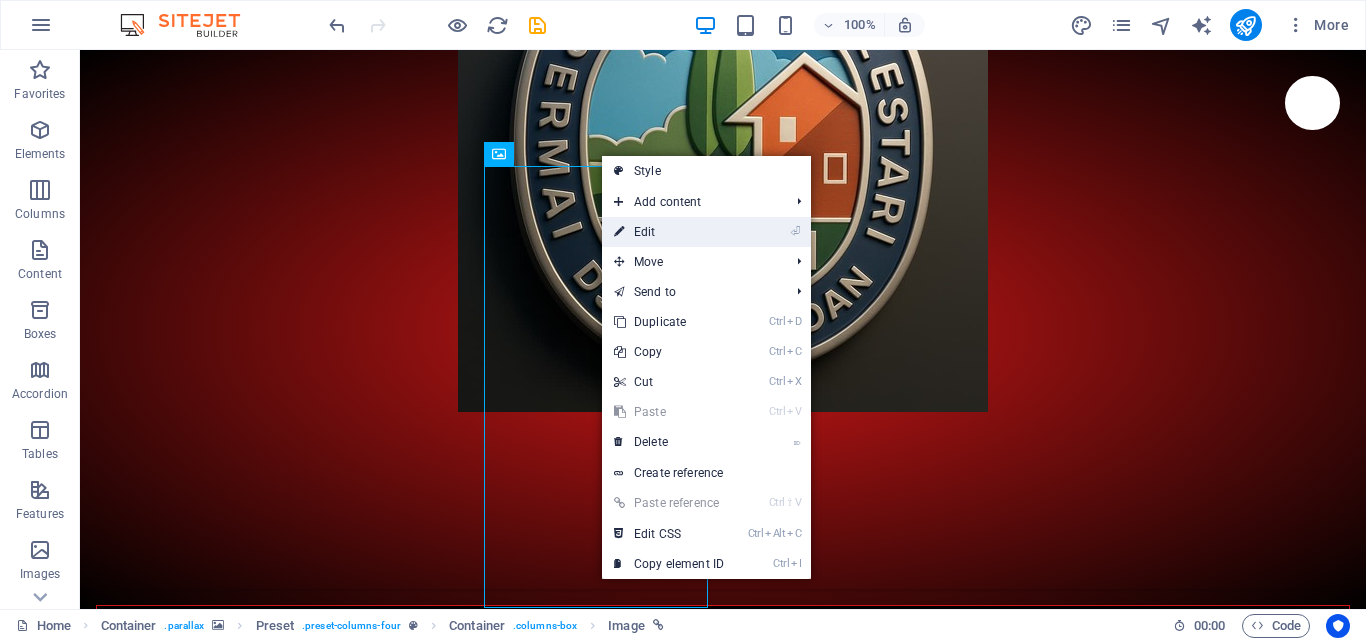 click on "⏎  Edit" at bounding box center (669, 232) 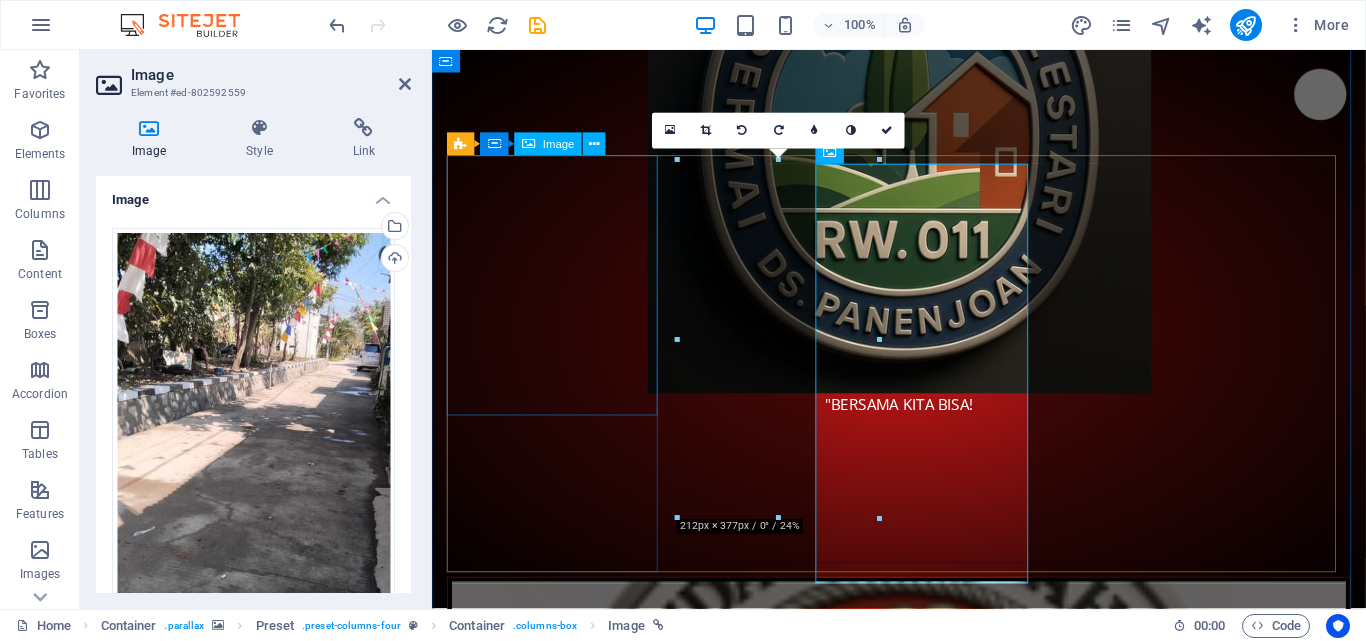 scroll, scrollTop: 1888, scrollLeft: 0, axis: vertical 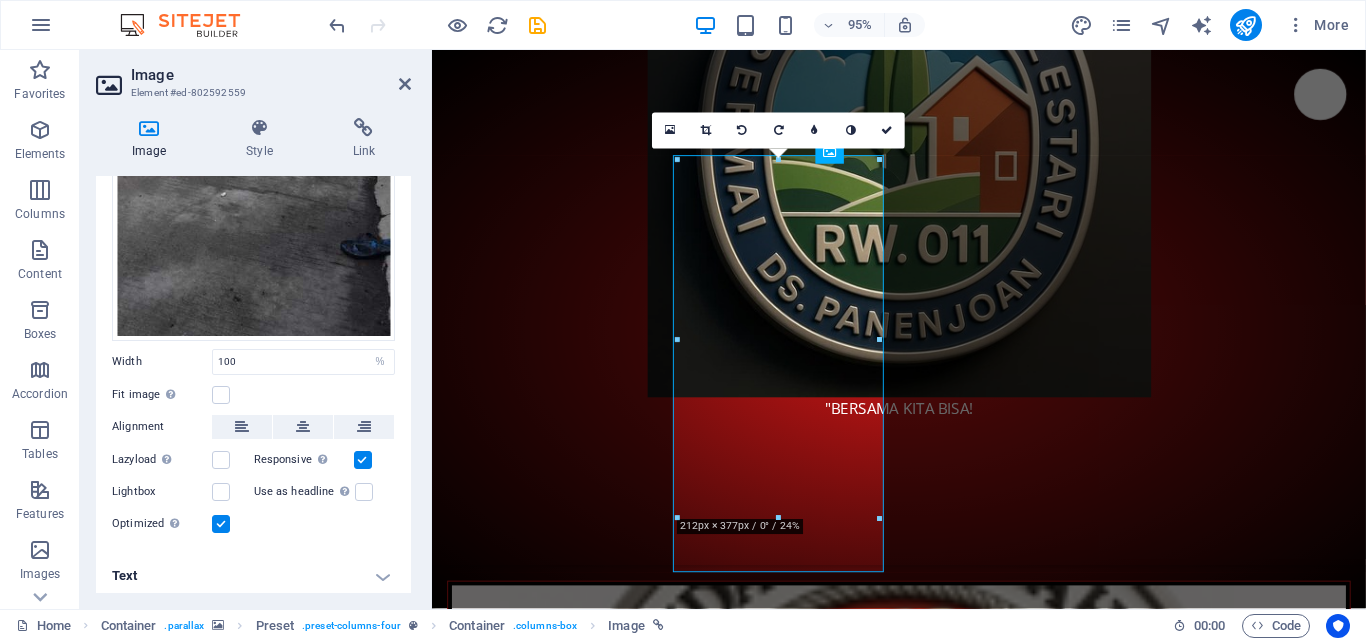 click on "Text" at bounding box center (253, 576) 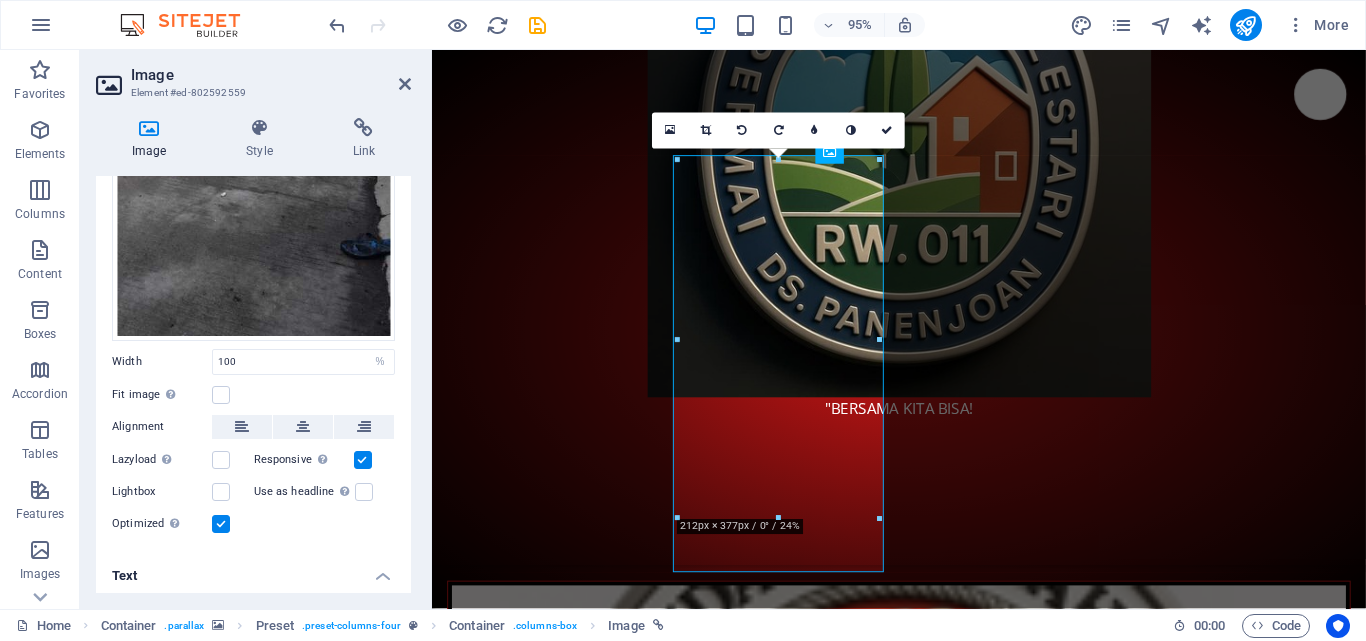 scroll, scrollTop: 570, scrollLeft: 0, axis: vertical 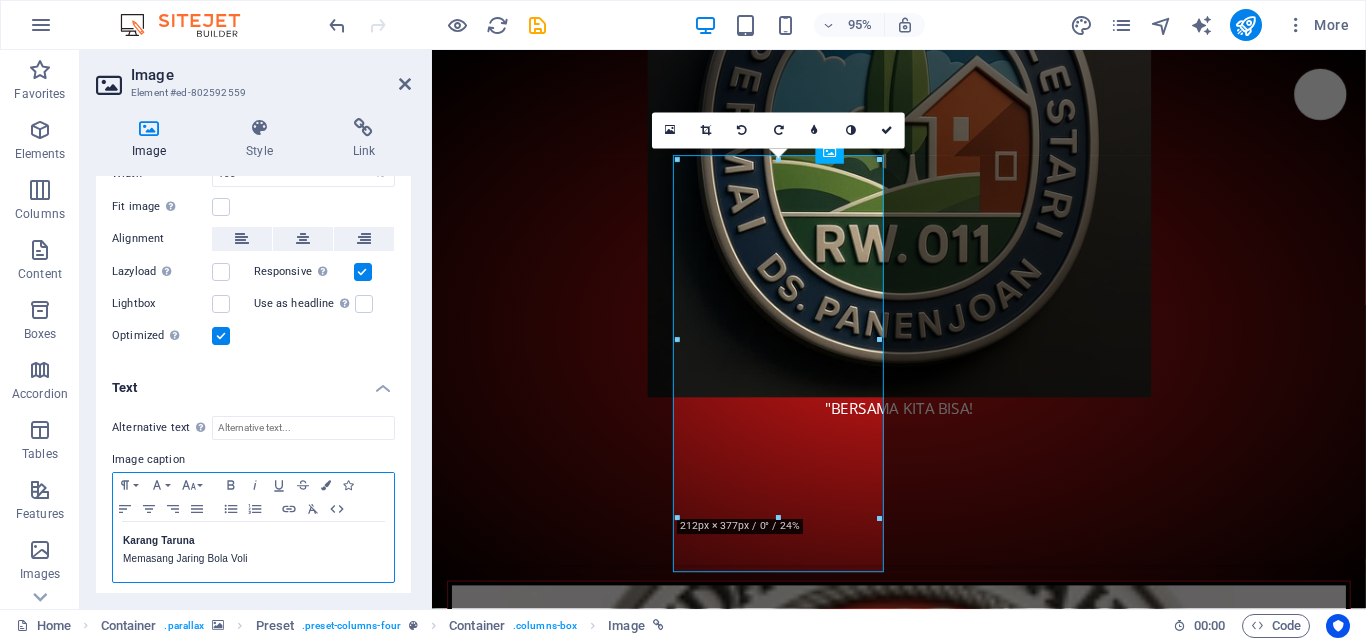 click on "Karang Taruna" at bounding box center (253, 541) 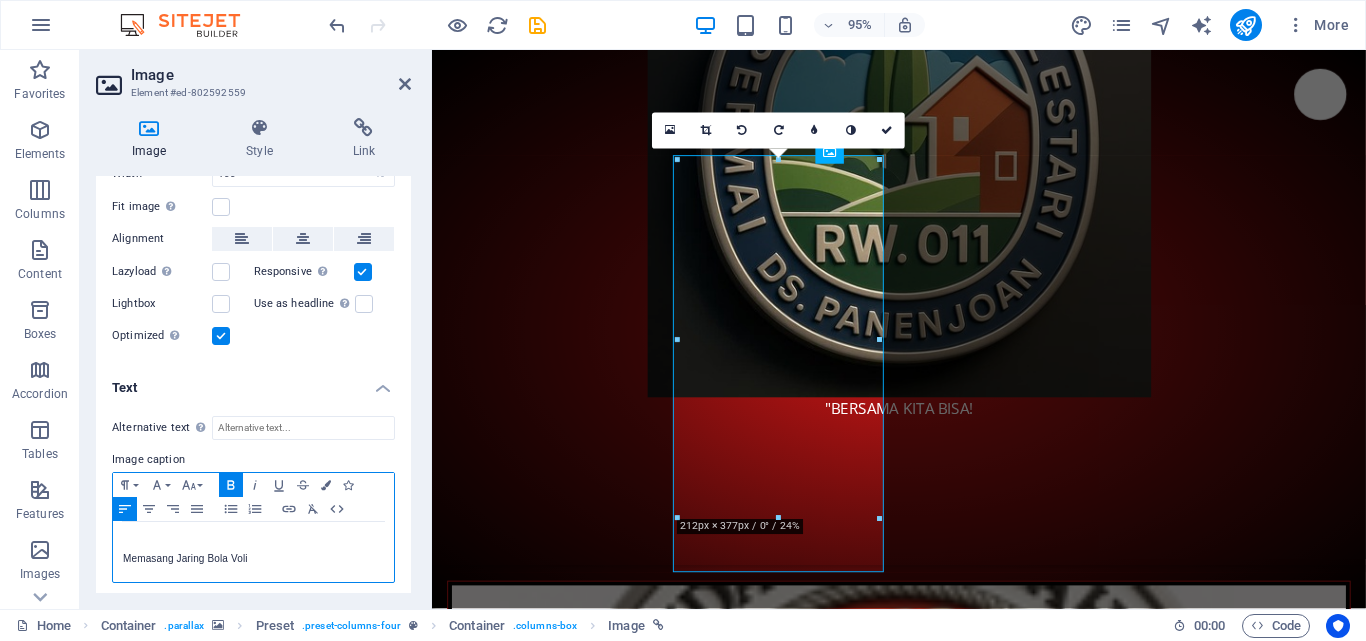 type 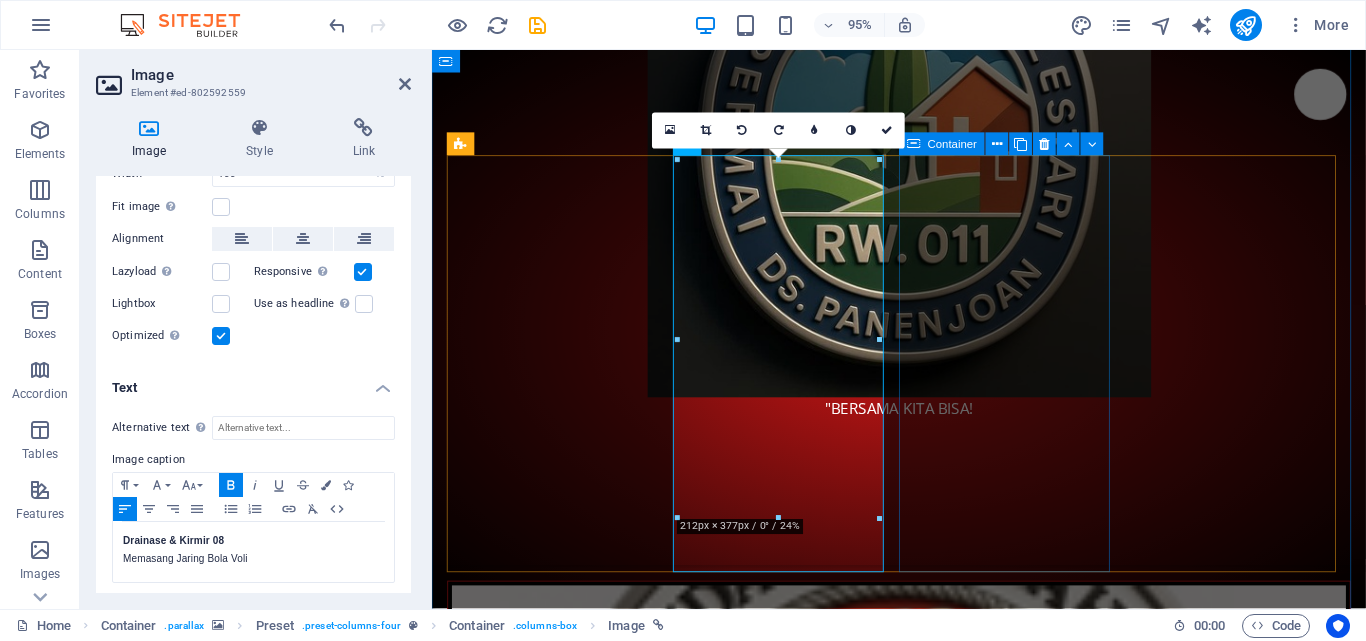 click on "Karang Taruna Pertandingan Bola Voli" at bounding box center [924, 10815] 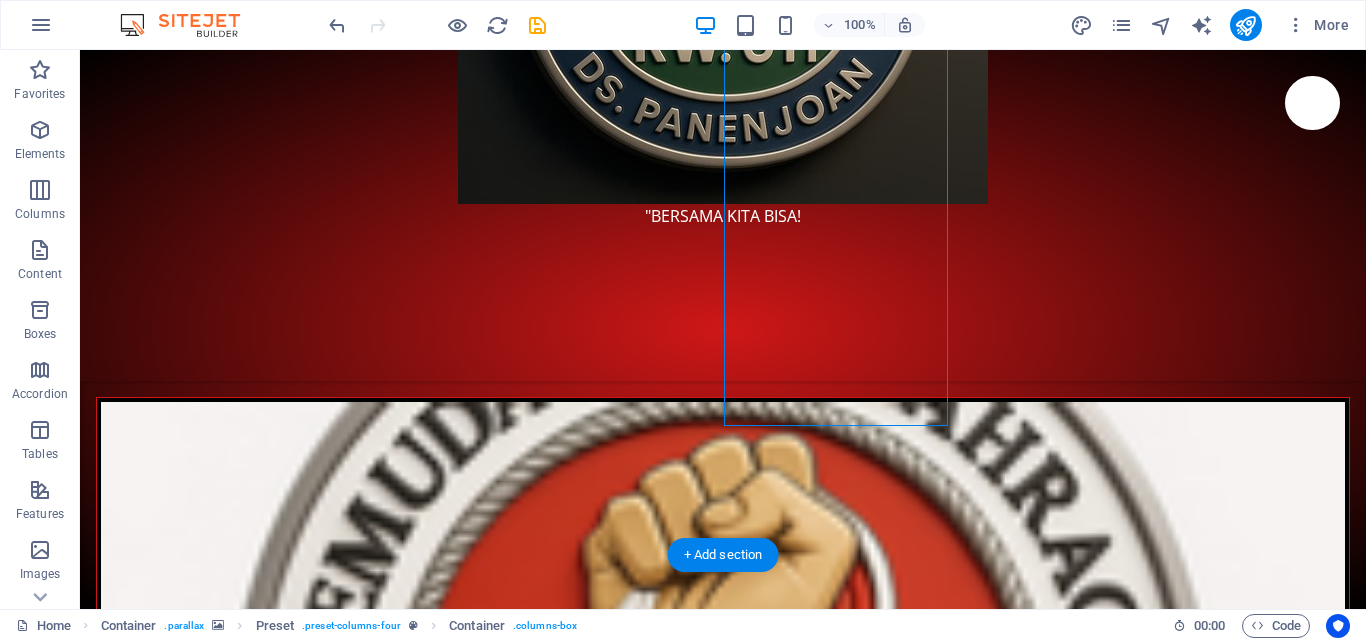 scroll, scrollTop: 1988, scrollLeft: 0, axis: vertical 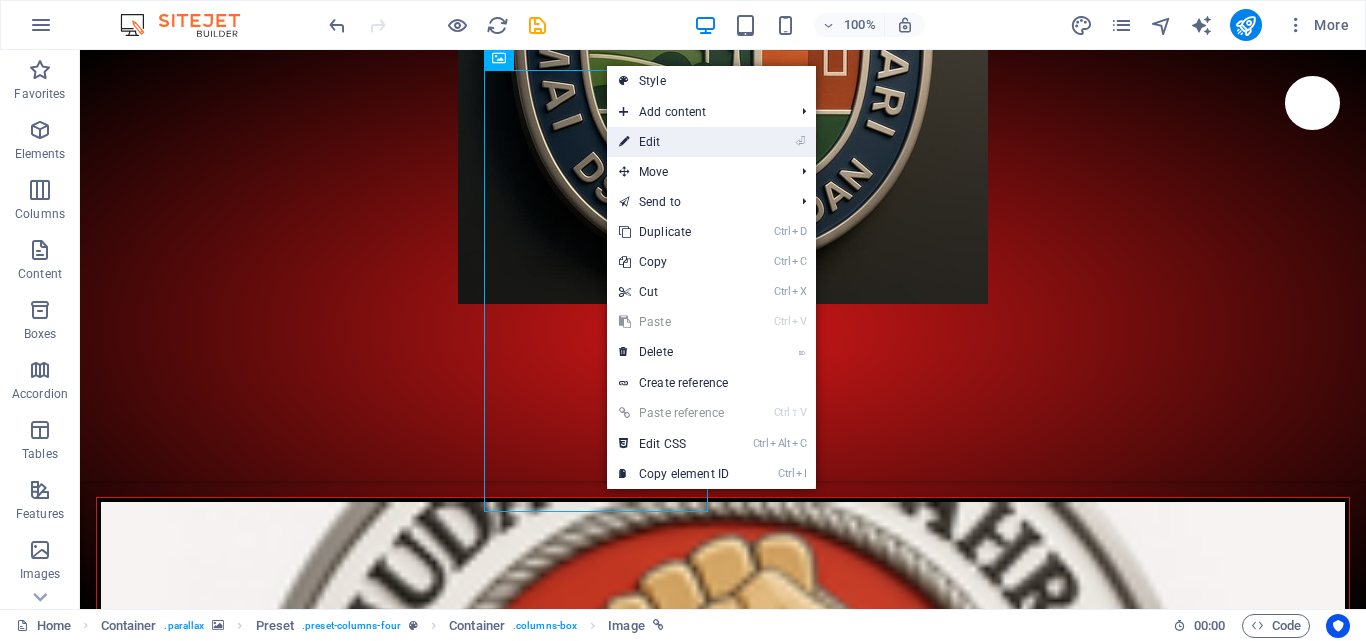 click on "⏎  Edit" at bounding box center (674, 142) 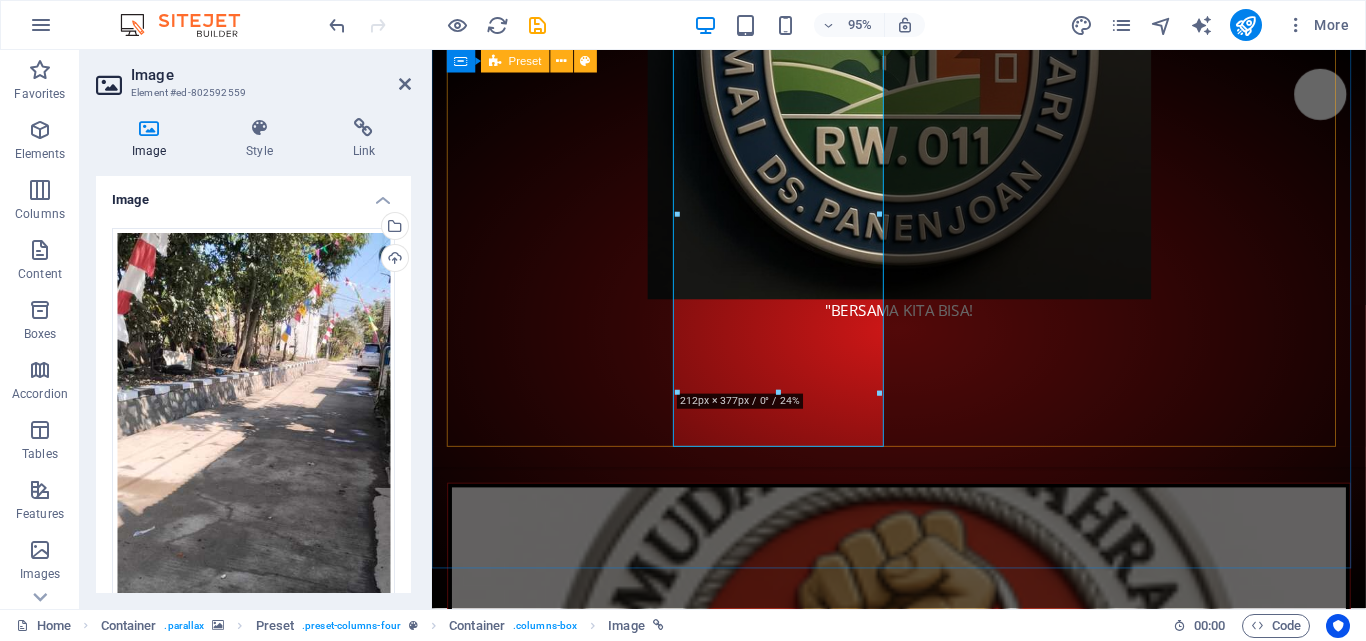 scroll, scrollTop: 1988, scrollLeft: 0, axis: vertical 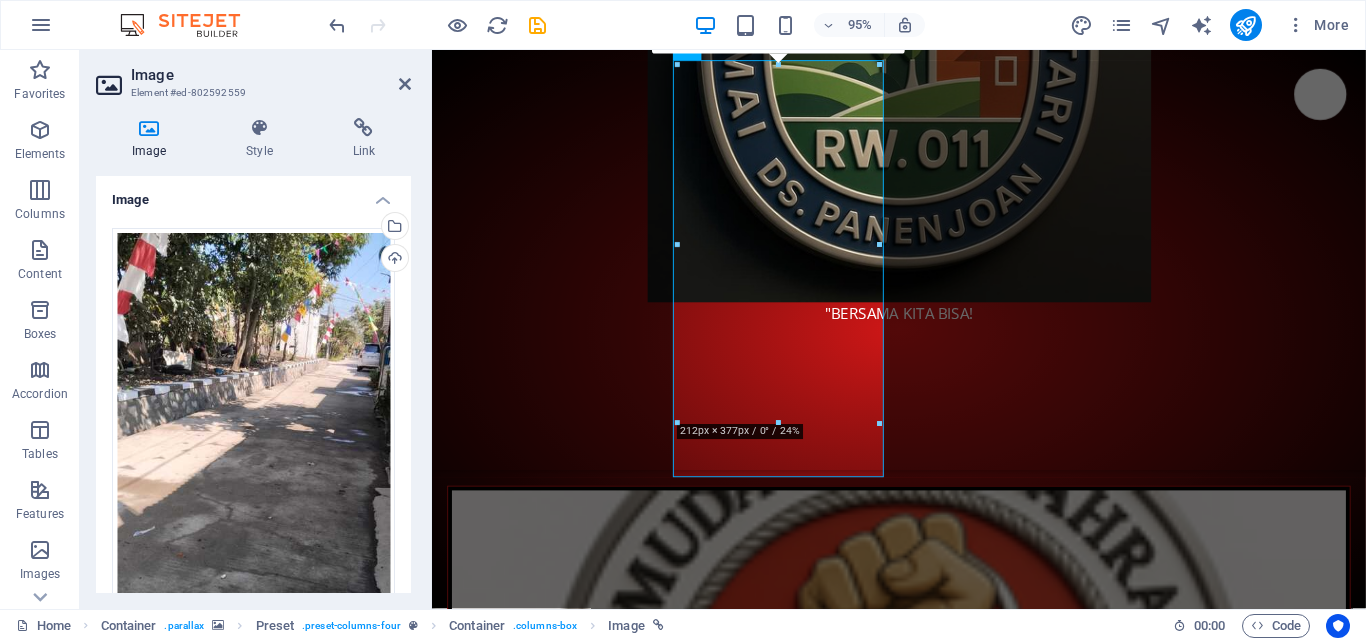 click on "Image" at bounding box center [253, 194] 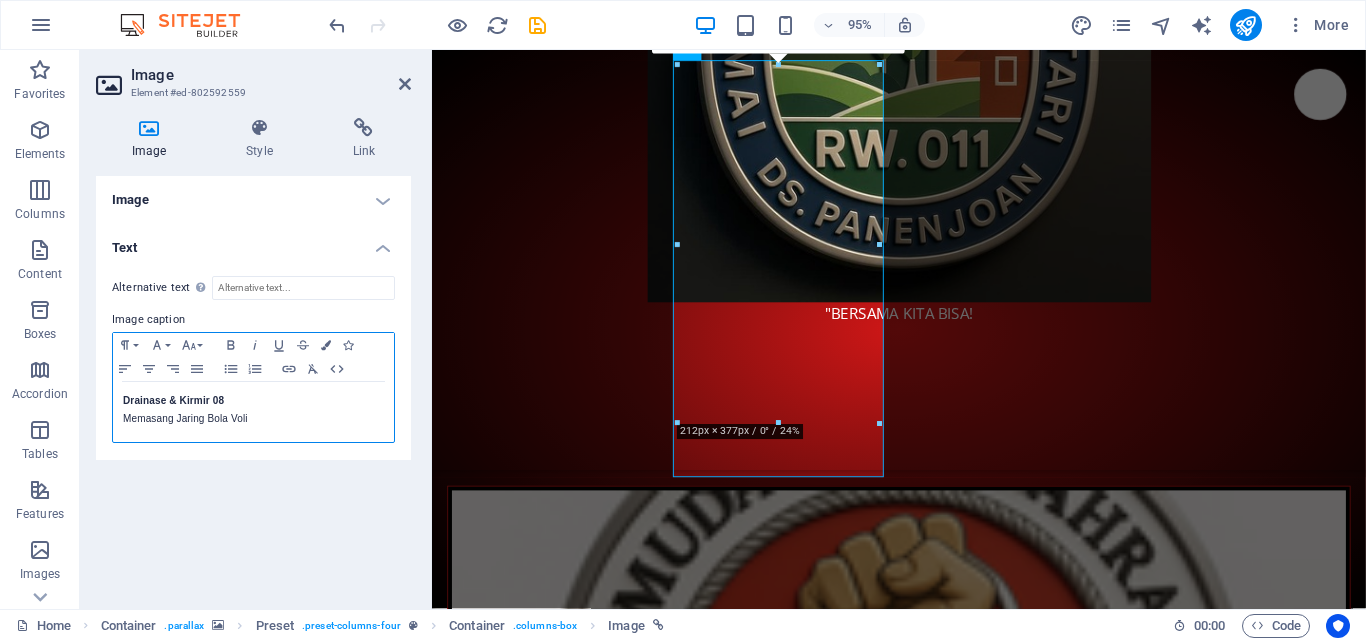 click on "Memasang Jaring Bola Voli" at bounding box center [253, 419] 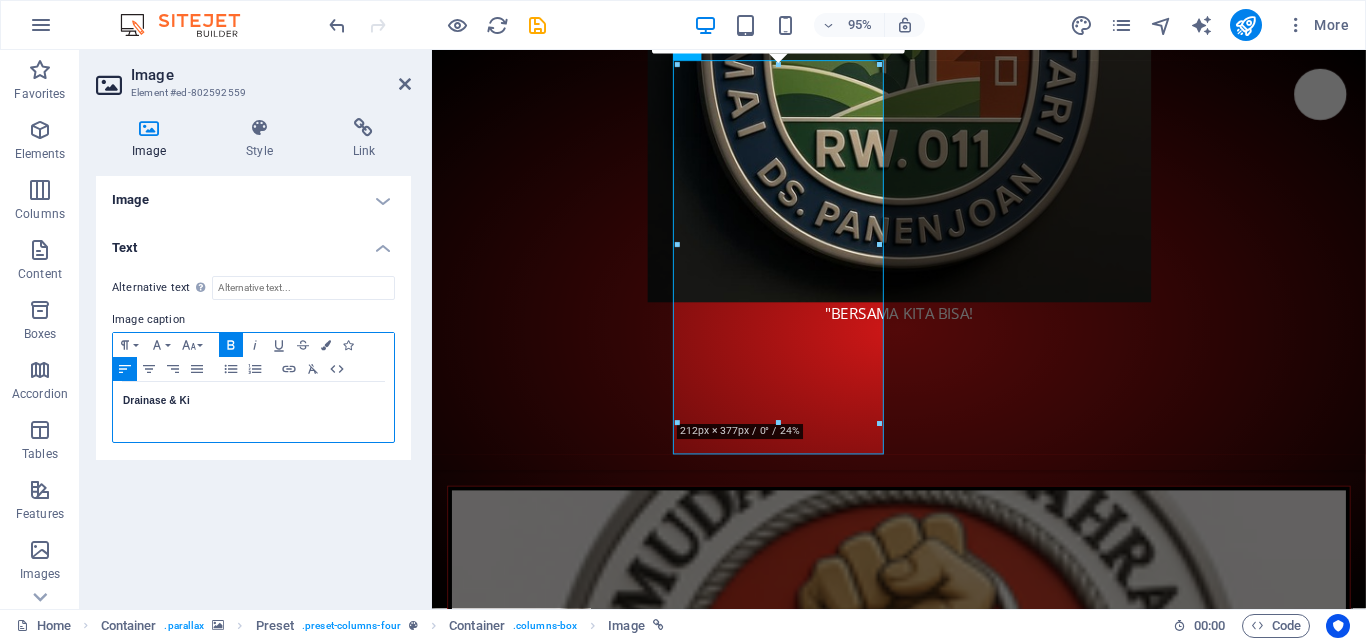 type 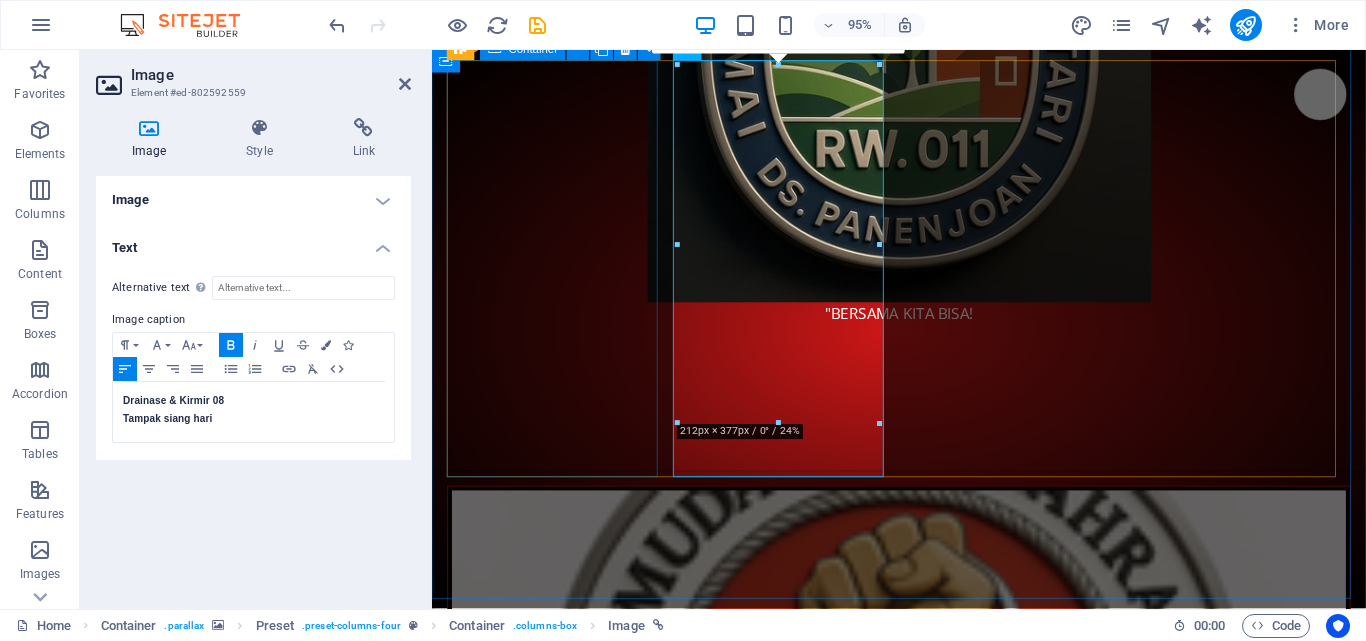 click on "Drainase & Kirmir Cat warna hitam putih" at bounding box center [924, 7980] 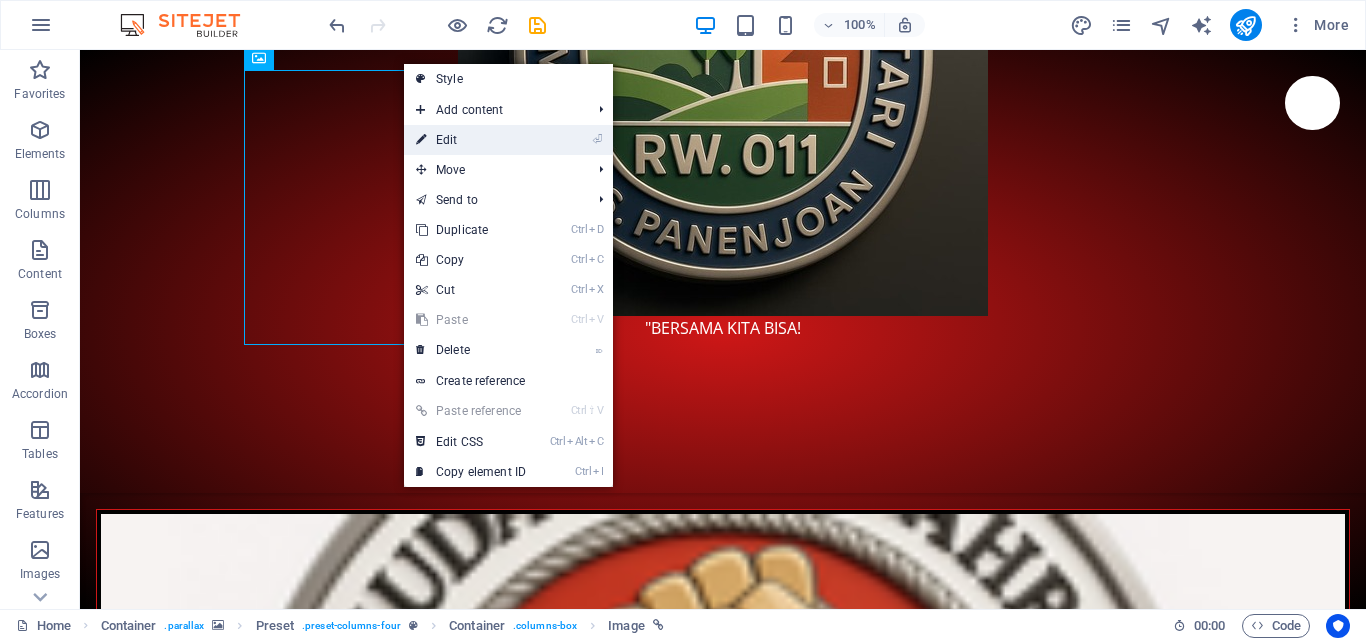 click on "⏎  Edit" at bounding box center [471, 140] 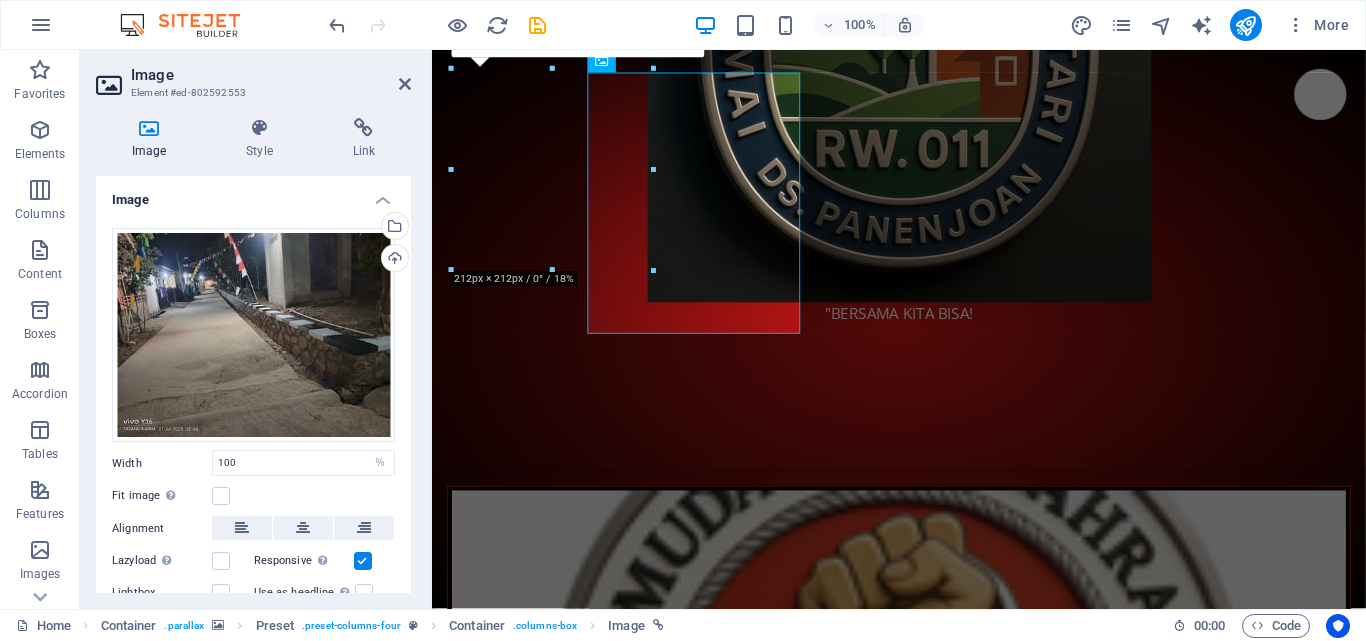 scroll, scrollTop: 1984, scrollLeft: 0, axis: vertical 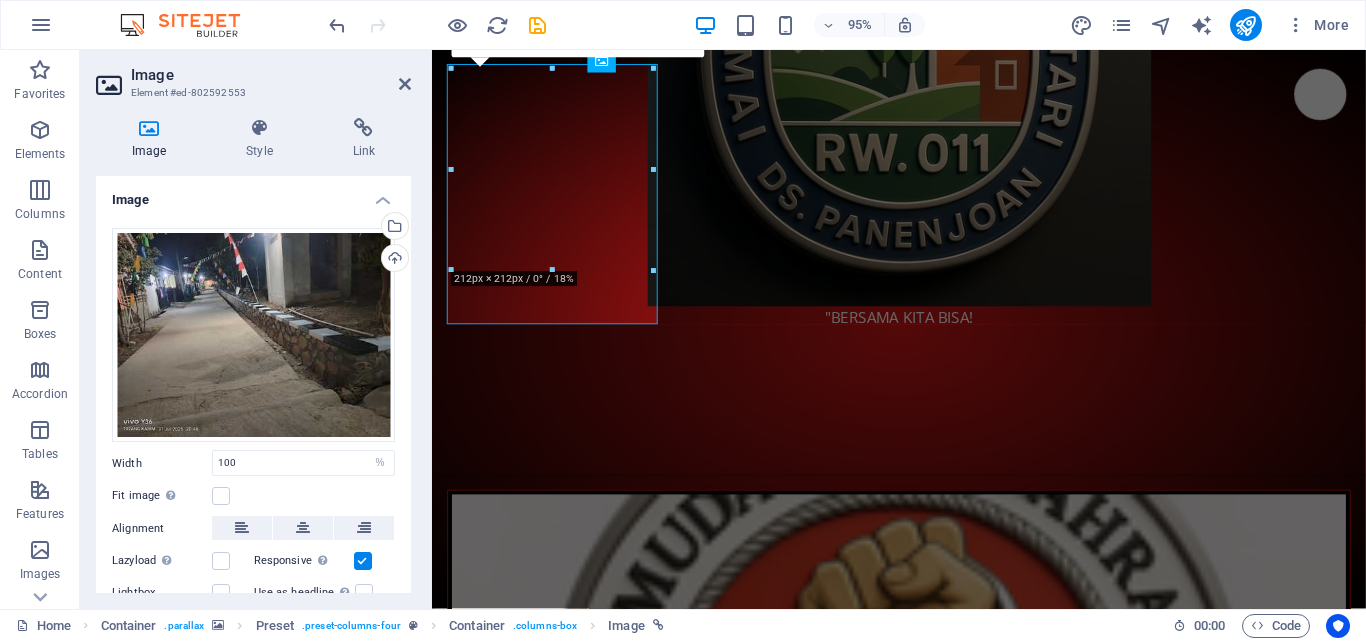 click on "Image" at bounding box center (253, 194) 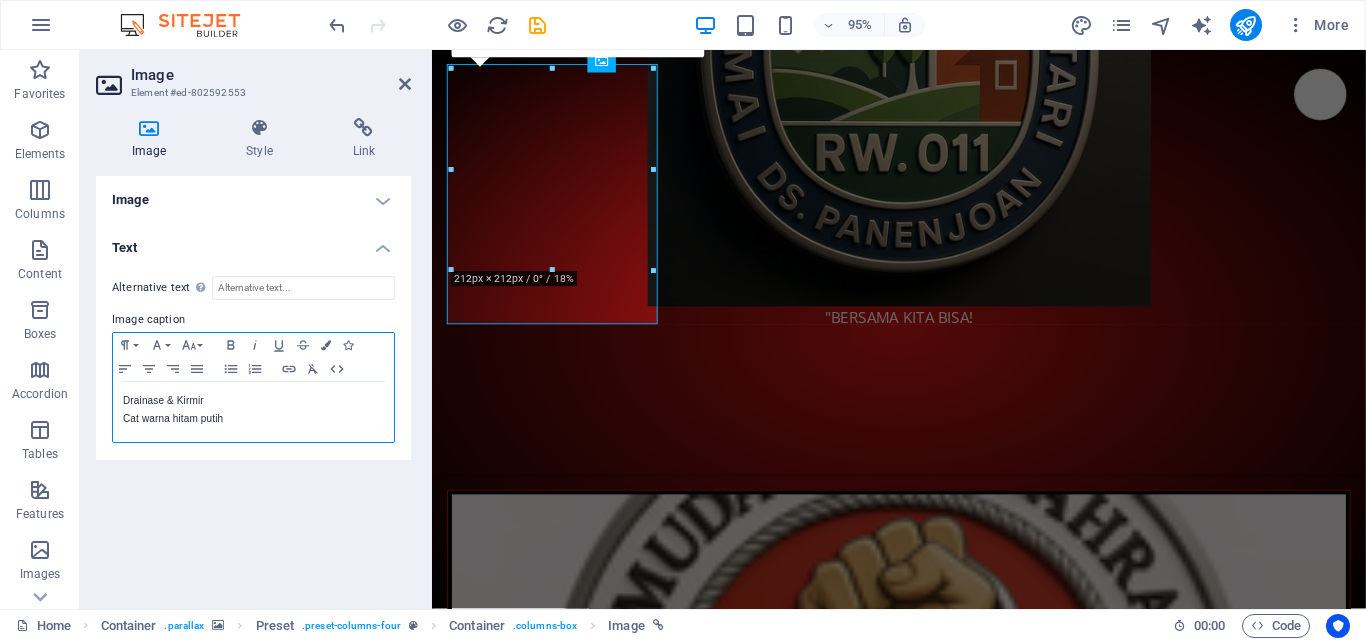click on "Drainase & Kirmir" at bounding box center [253, 401] 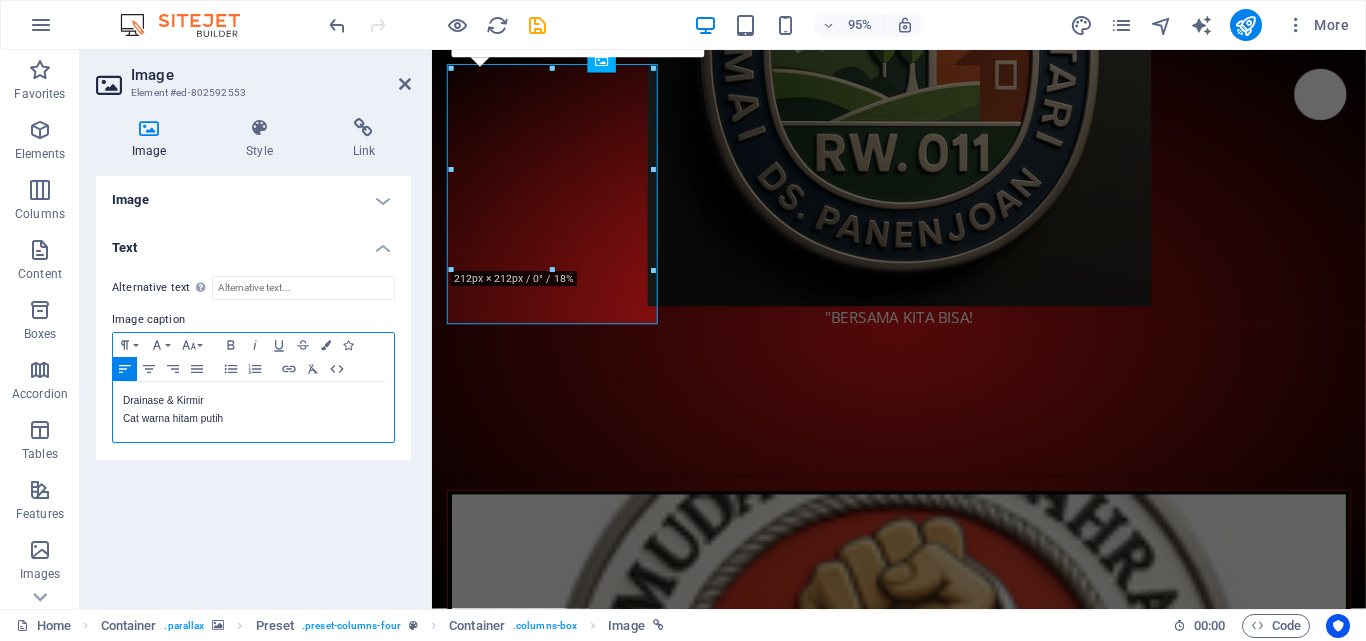 type 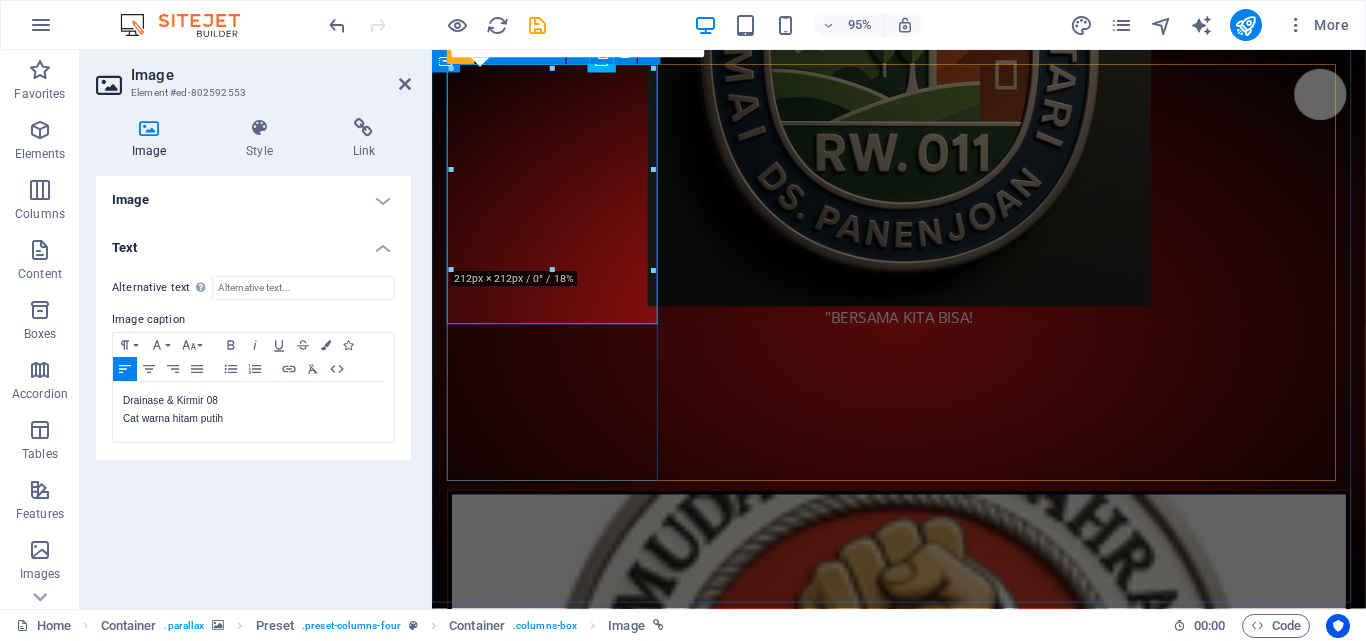 click on "Drainase & Kirmir 08 Cat warna hitam putih" at bounding box center [924, 7984] 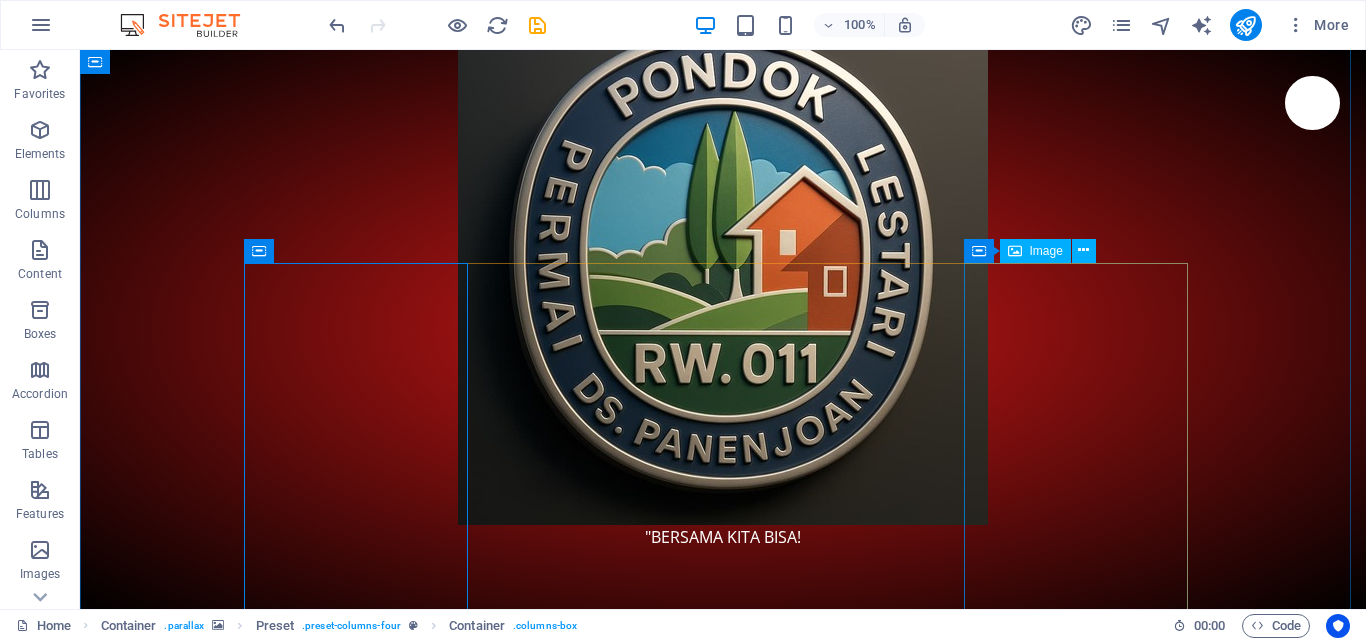 scroll, scrollTop: 1684, scrollLeft: 0, axis: vertical 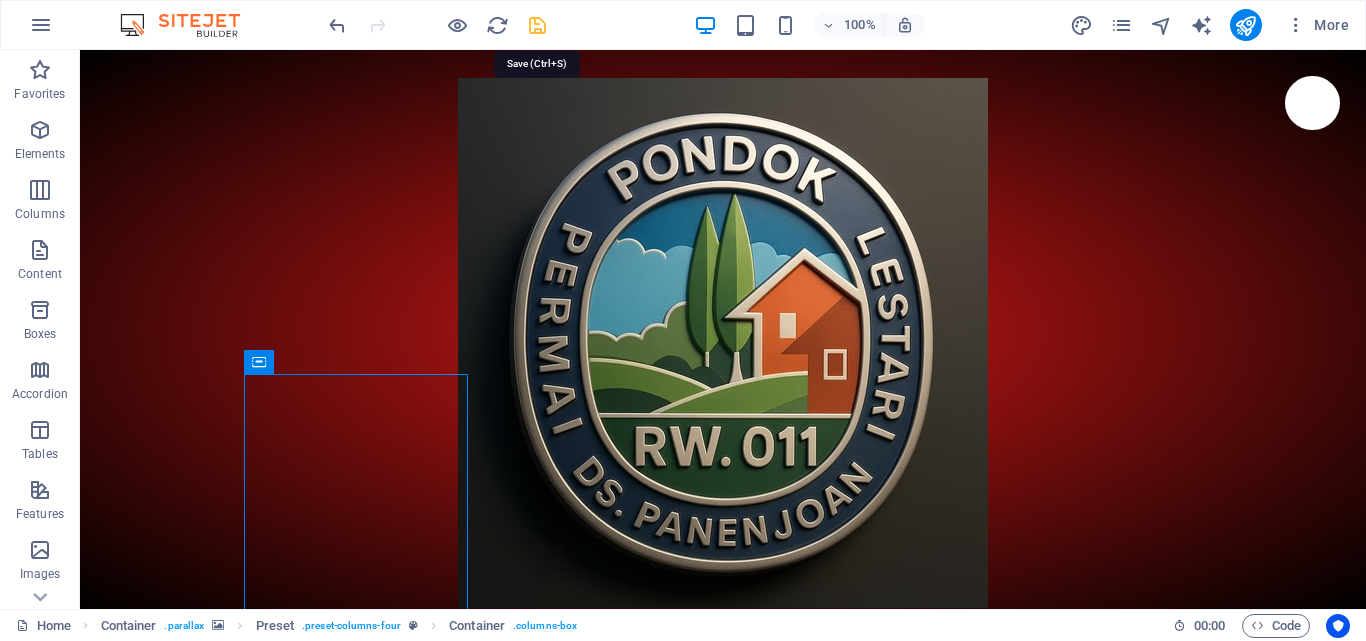 click at bounding box center [537, 25] 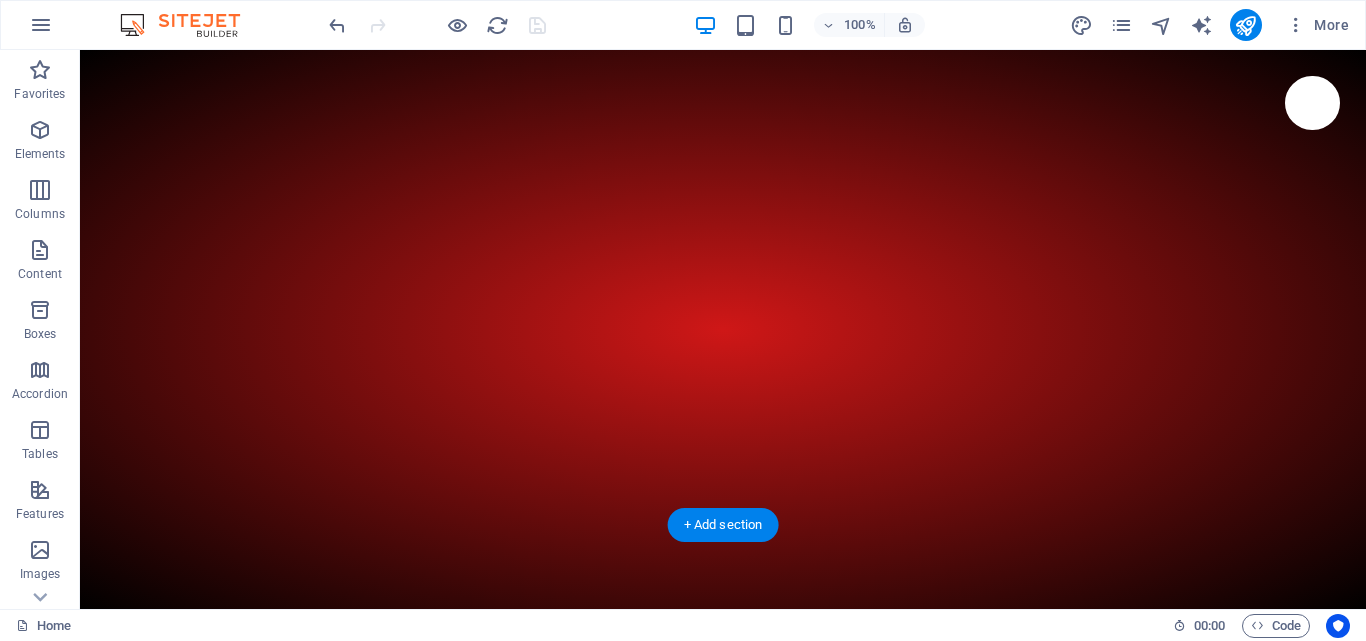 scroll, scrollTop: 0, scrollLeft: 0, axis: both 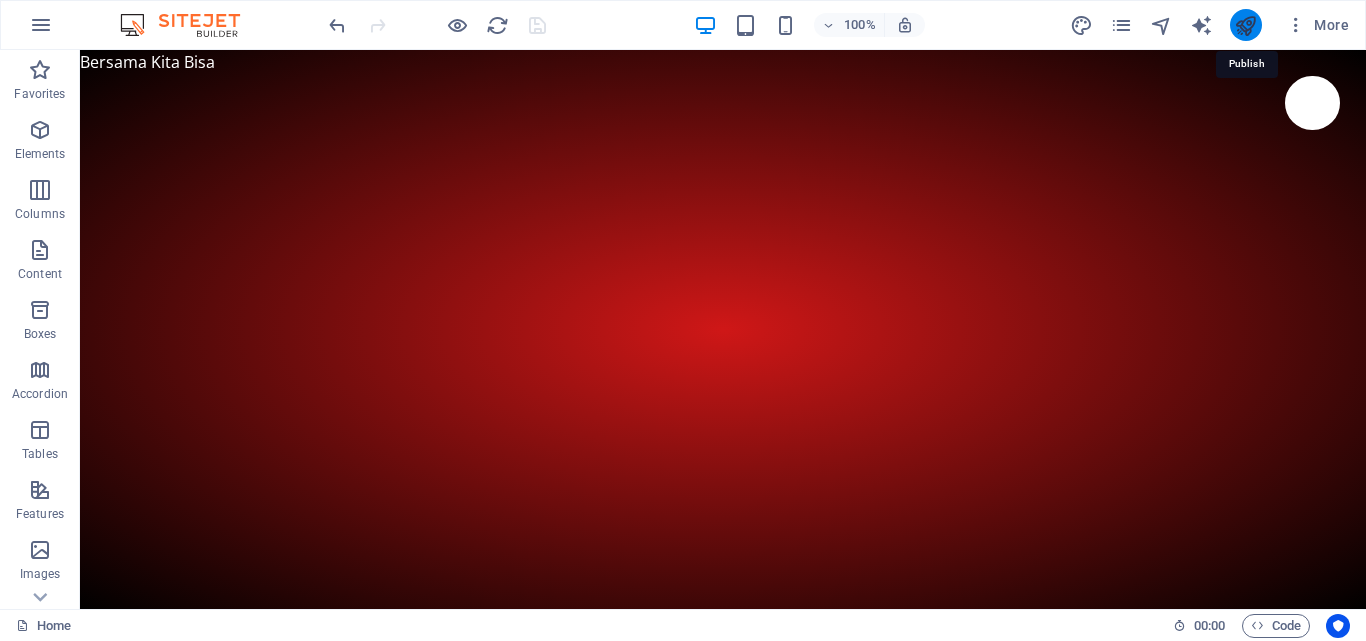 click at bounding box center [1245, 25] 